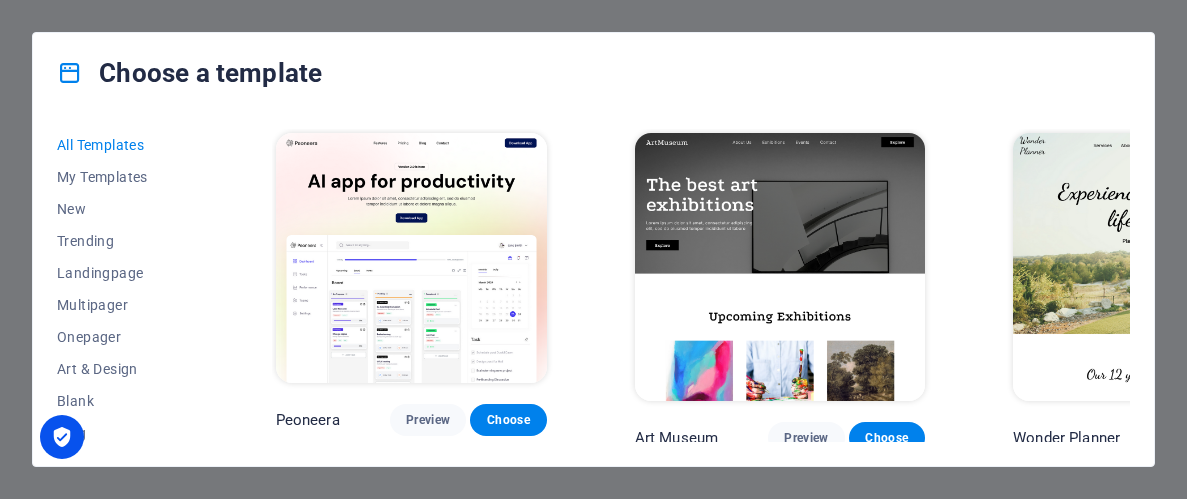 scroll, scrollTop: 0, scrollLeft: 0, axis: both 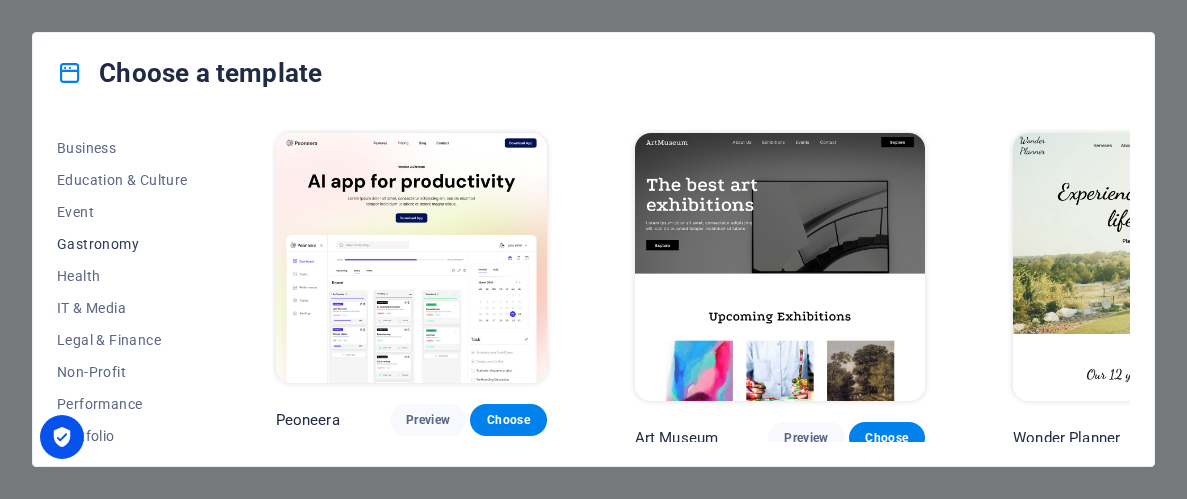 click on "Gastronomy" at bounding box center (122, 244) 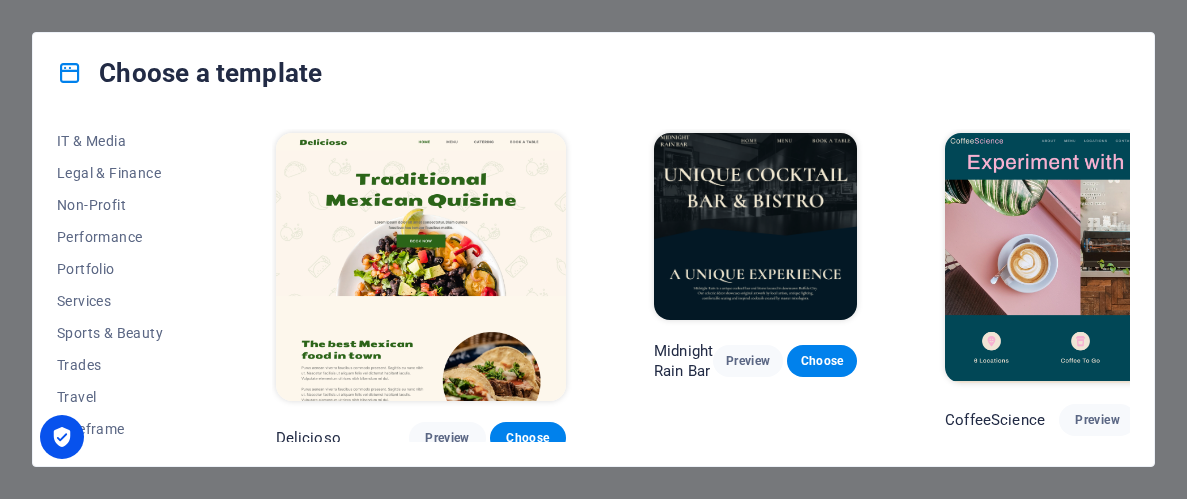 scroll, scrollTop: 486, scrollLeft: 0, axis: vertical 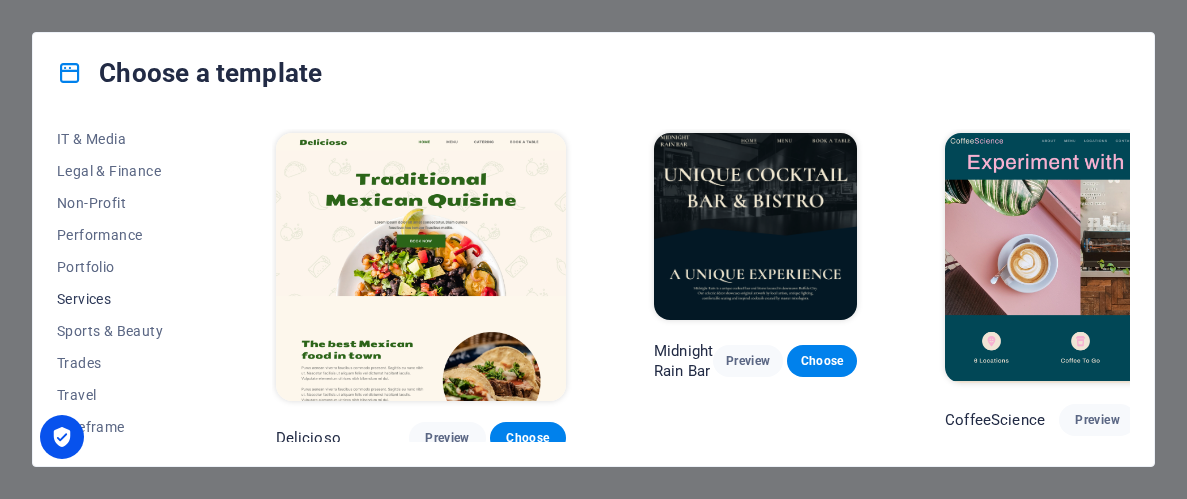click on "Services" at bounding box center (122, 299) 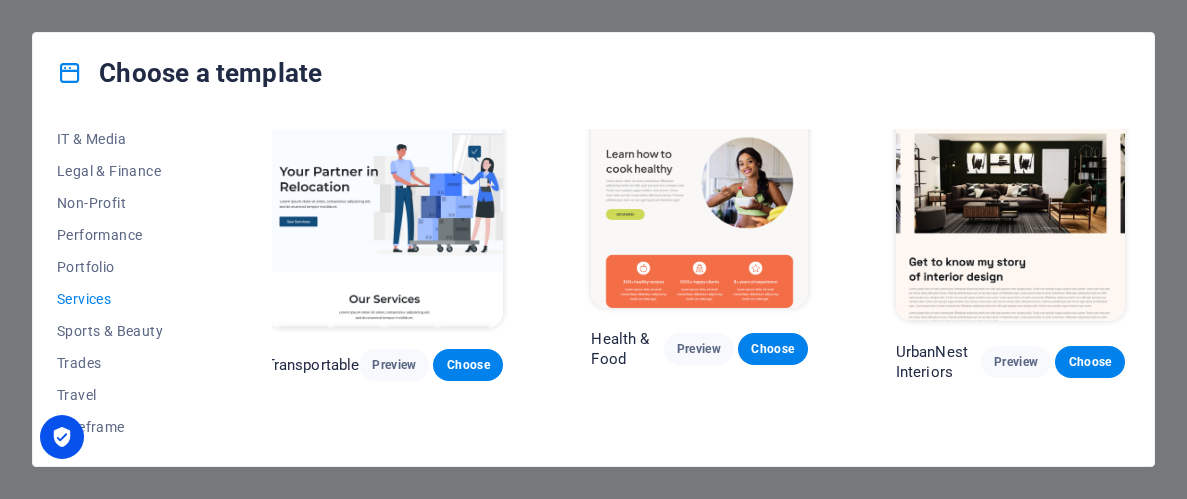 scroll, scrollTop: 0, scrollLeft: 16, axis: horizontal 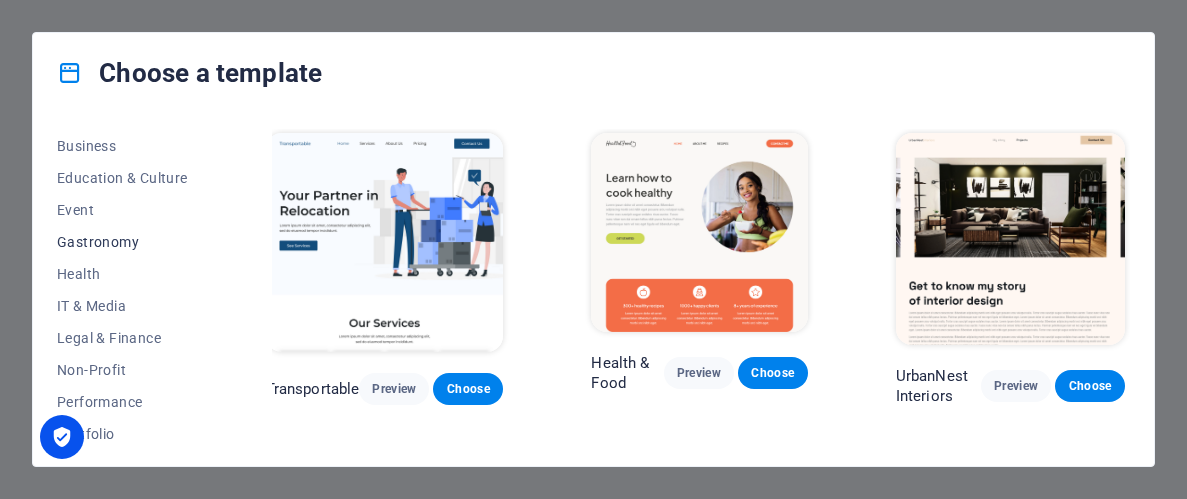 click on "Gastronomy" at bounding box center (122, 242) 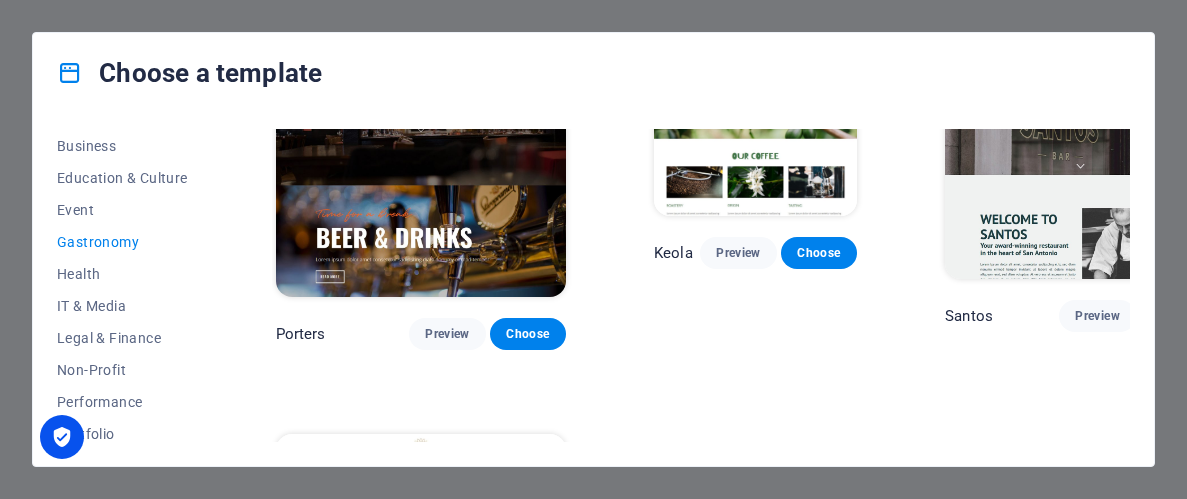 scroll, scrollTop: 1744, scrollLeft: 0, axis: vertical 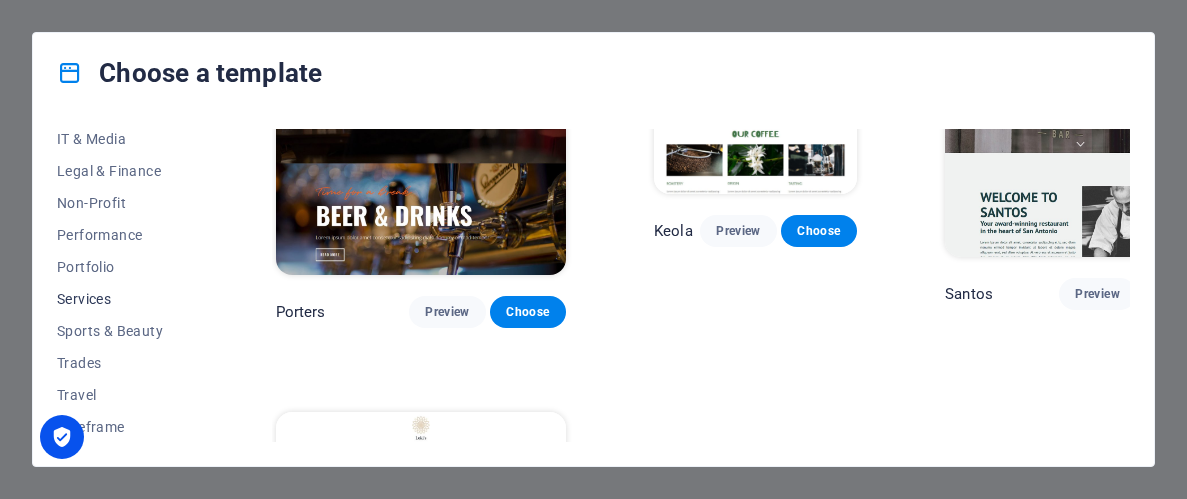 click on "Services" at bounding box center [122, 299] 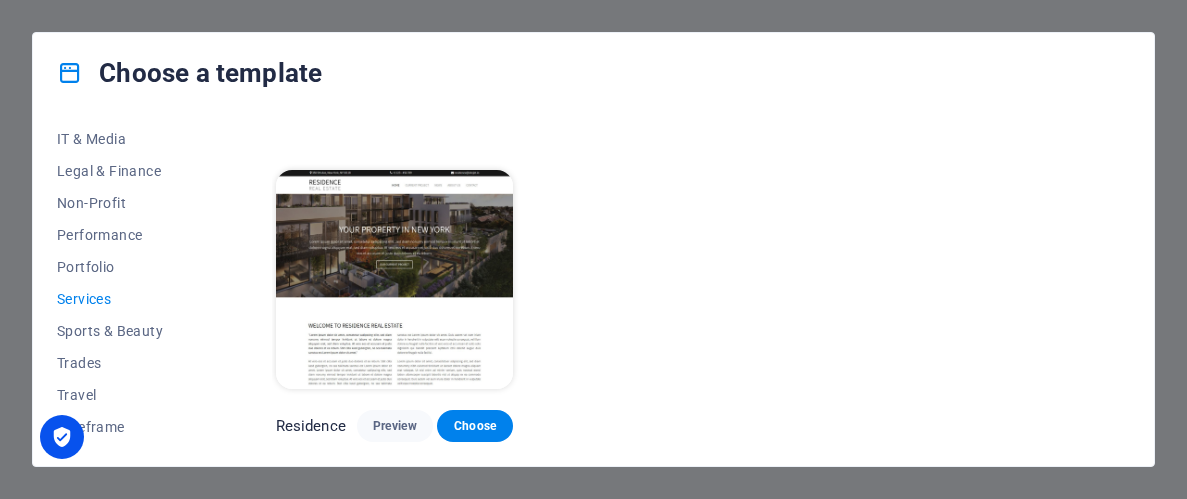 scroll, scrollTop: 2114, scrollLeft: 0, axis: vertical 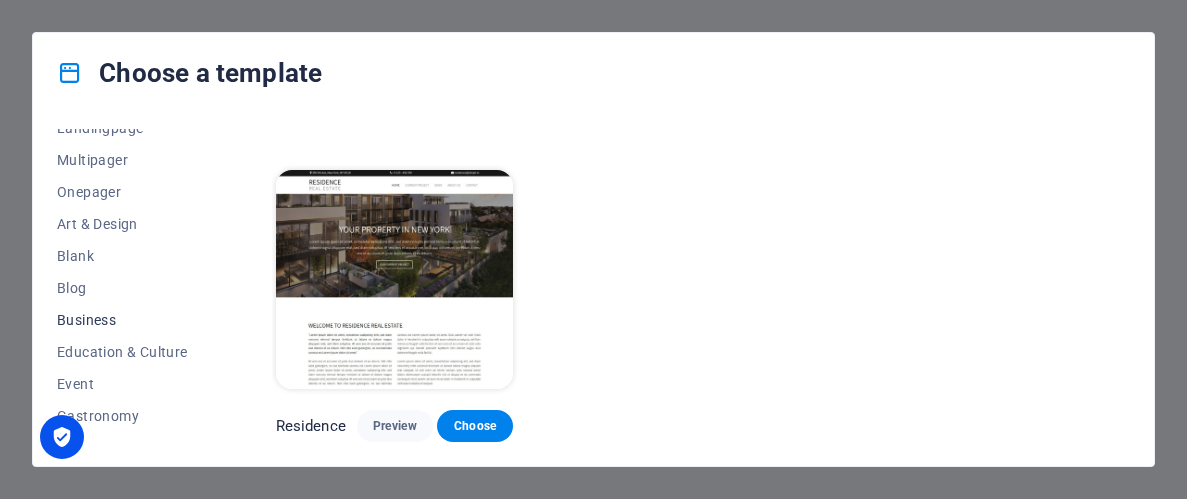 click on "Business" at bounding box center (122, 320) 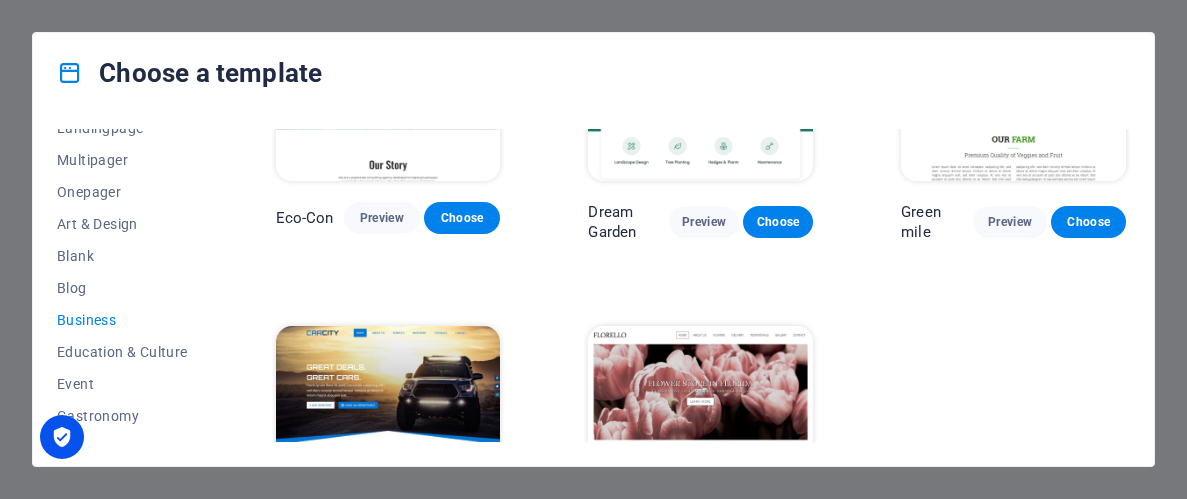 scroll, scrollTop: 162, scrollLeft: 0, axis: vertical 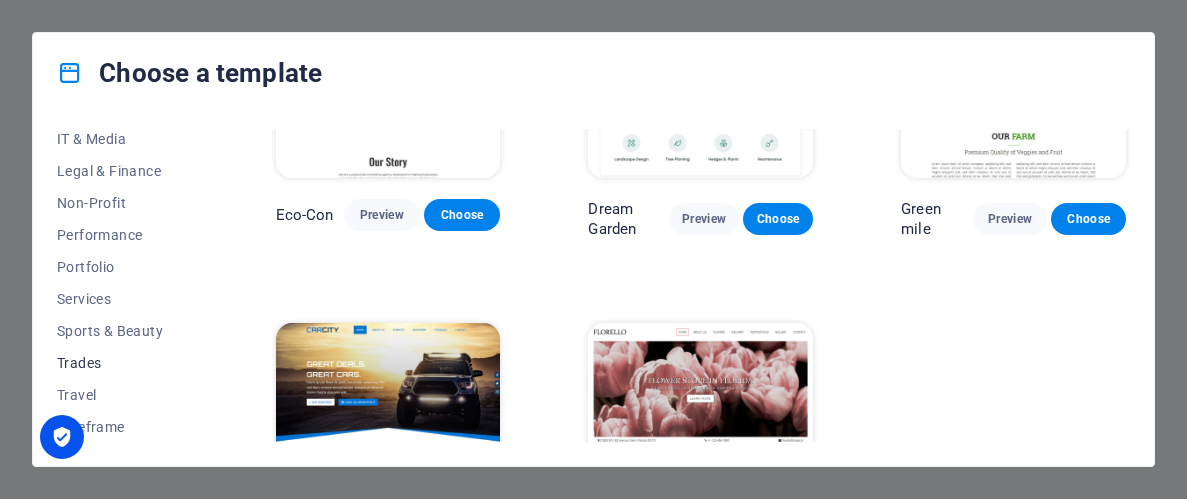 click on "Trades" at bounding box center [122, 363] 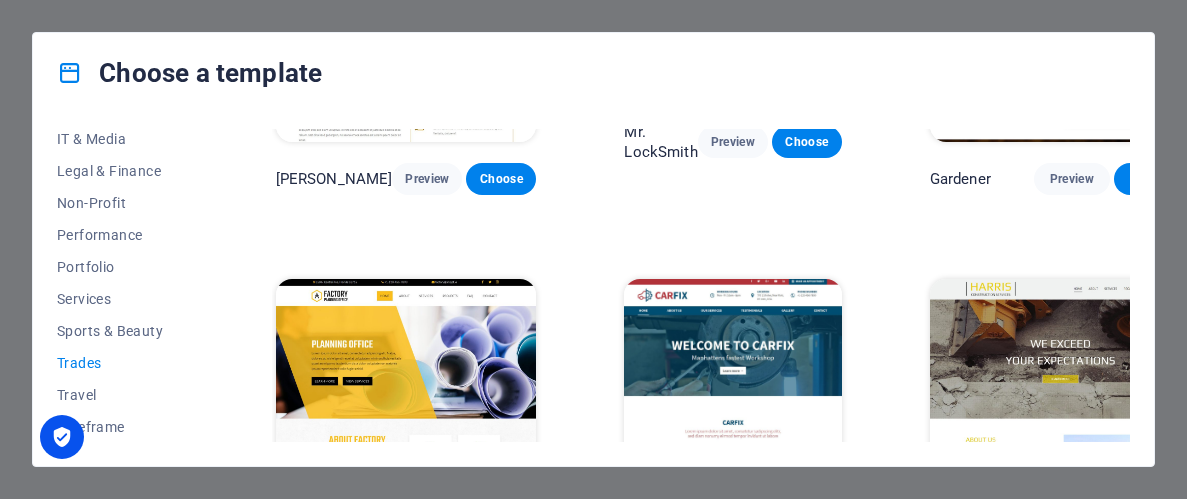 scroll, scrollTop: 649, scrollLeft: 0, axis: vertical 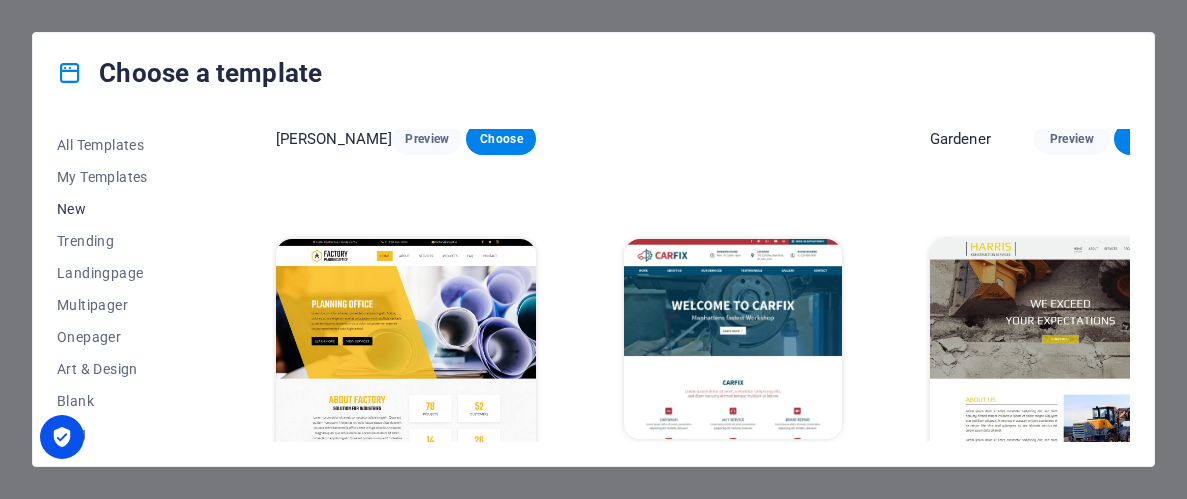click on "New" at bounding box center (122, 209) 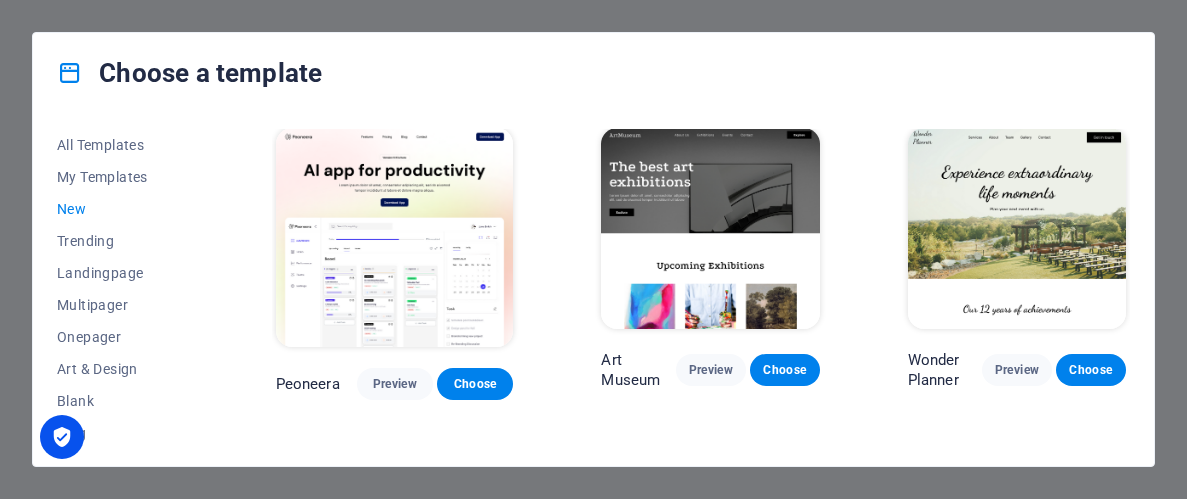scroll, scrollTop: 0, scrollLeft: 0, axis: both 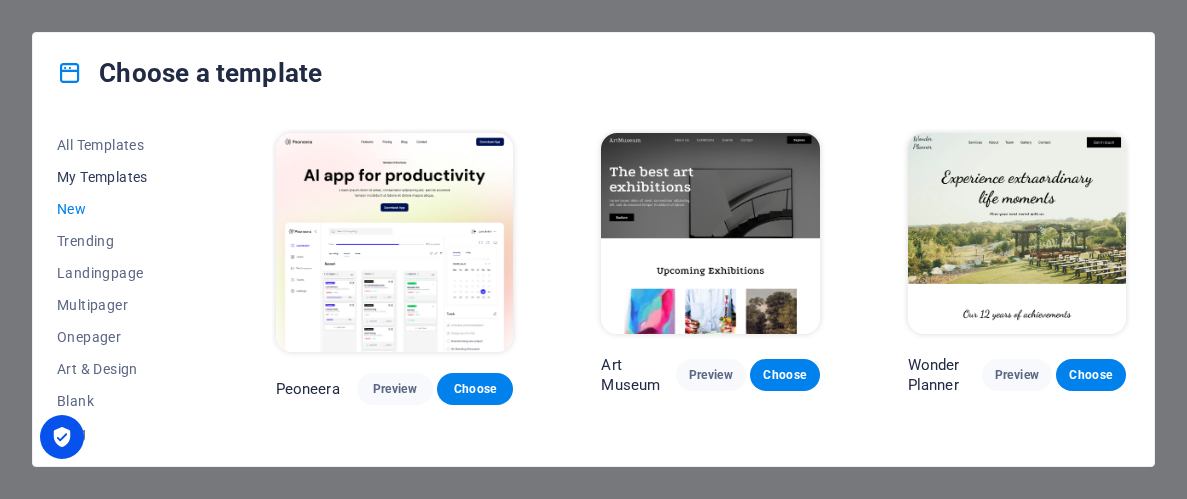 click on "My Templates" at bounding box center [122, 177] 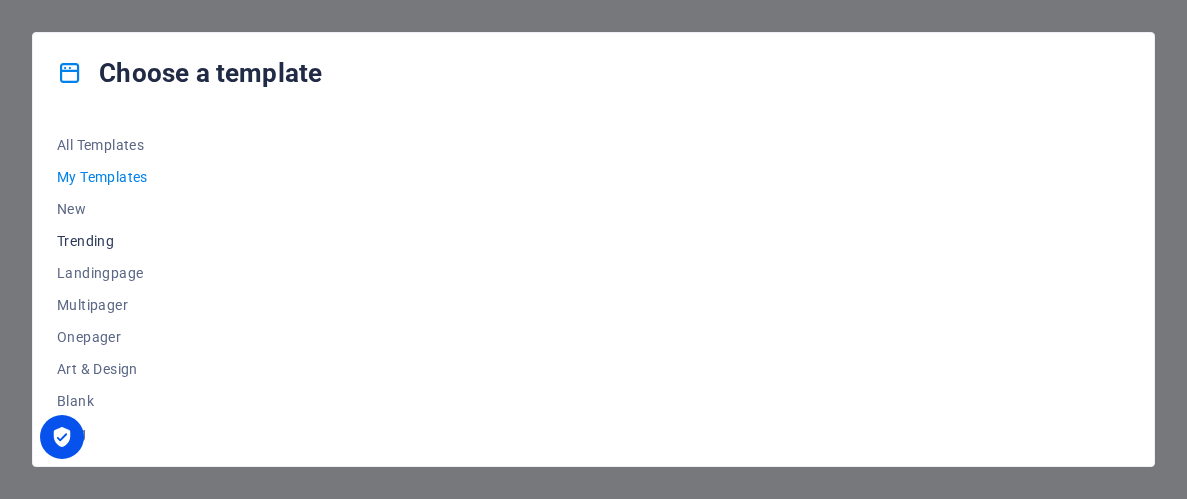 click on "Trending" at bounding box center [122, 241] 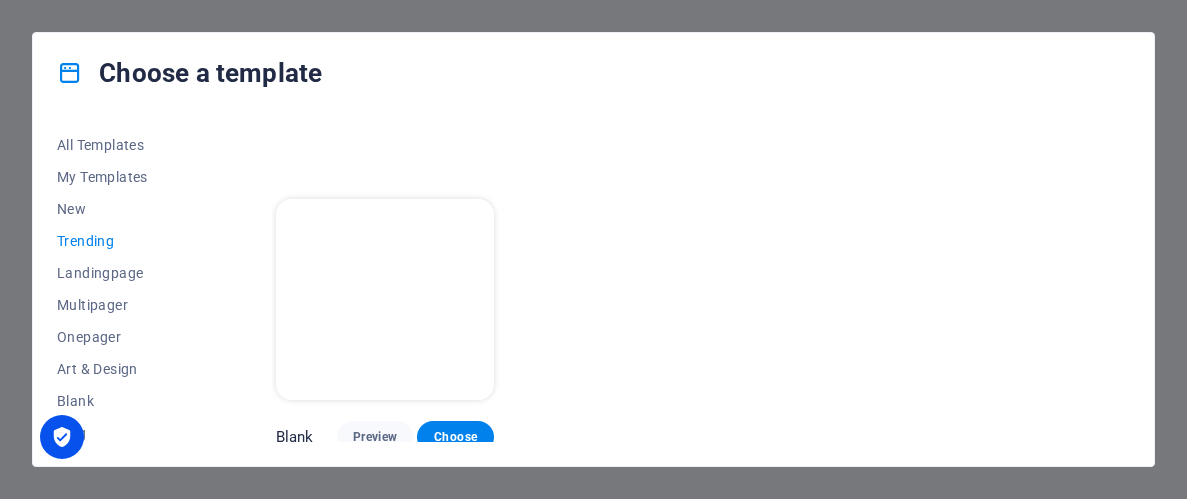 scroll, scrollTop: 1741, scrollLeft: 0, axis: vertical 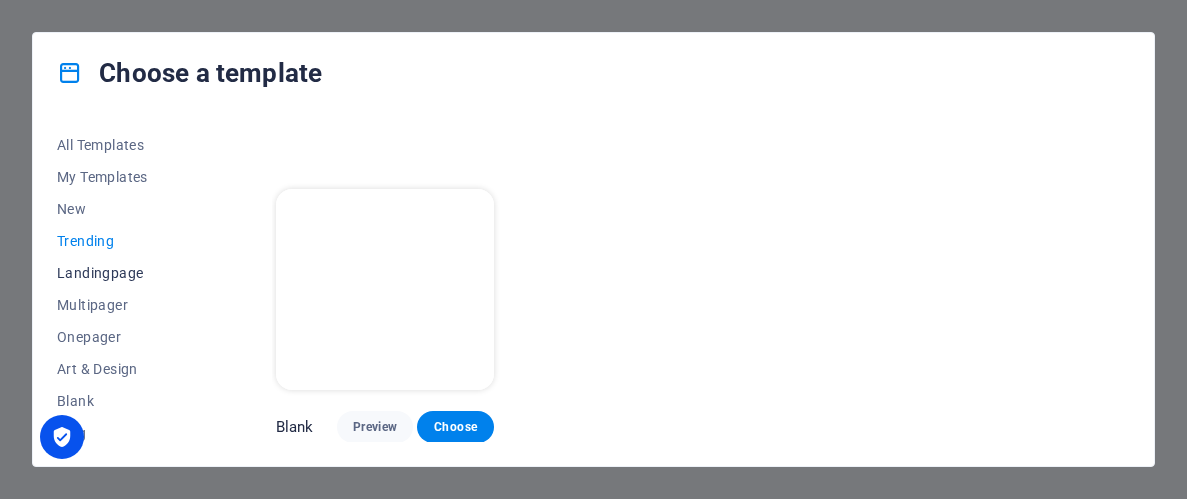 click on "Landingpage" at bounding box center [122, 273] 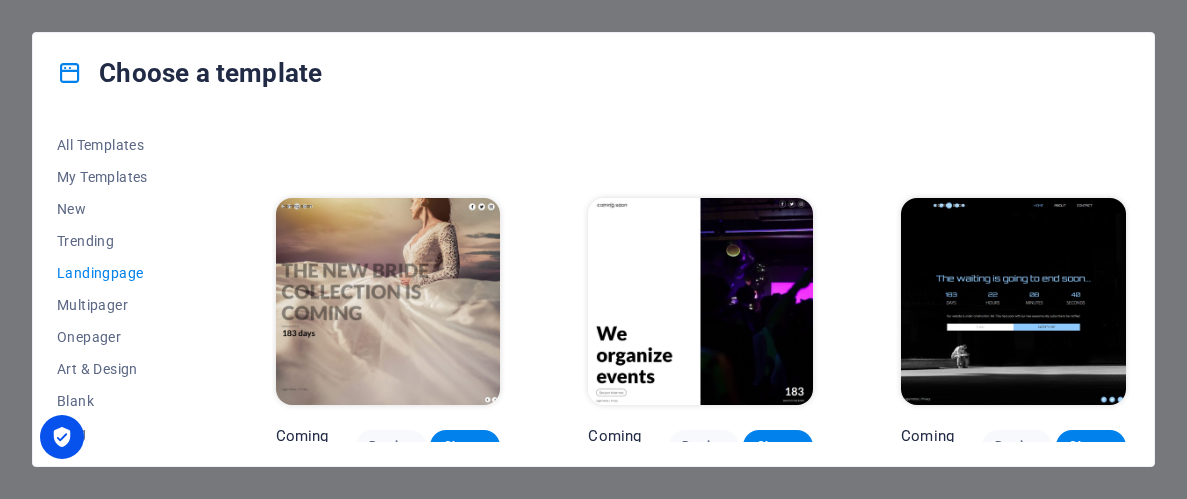 scroll, scrollTop: 2702, scrollLeft: 0, axis: vertical 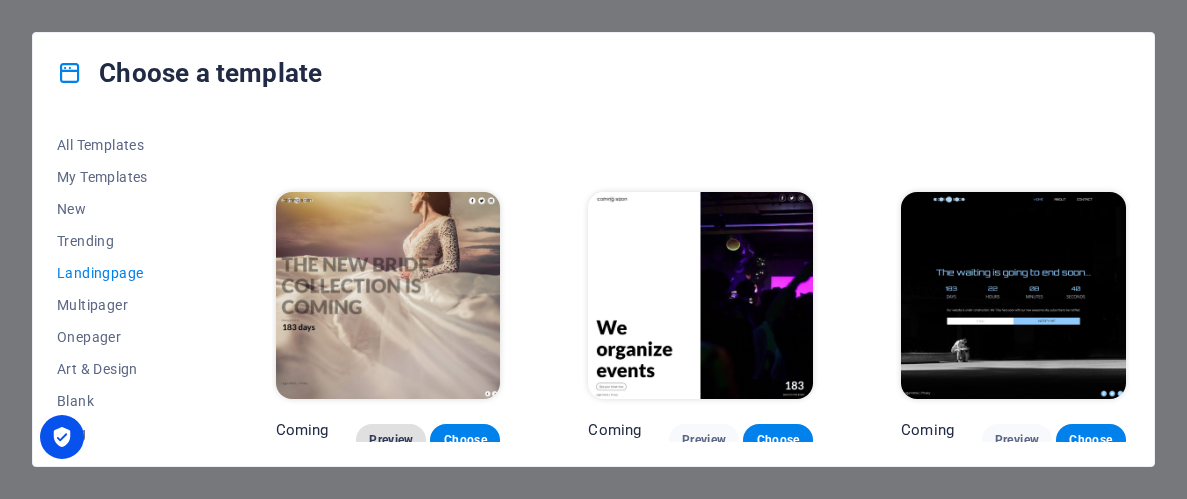 click on "Preview" at bounding box center (391, 440) 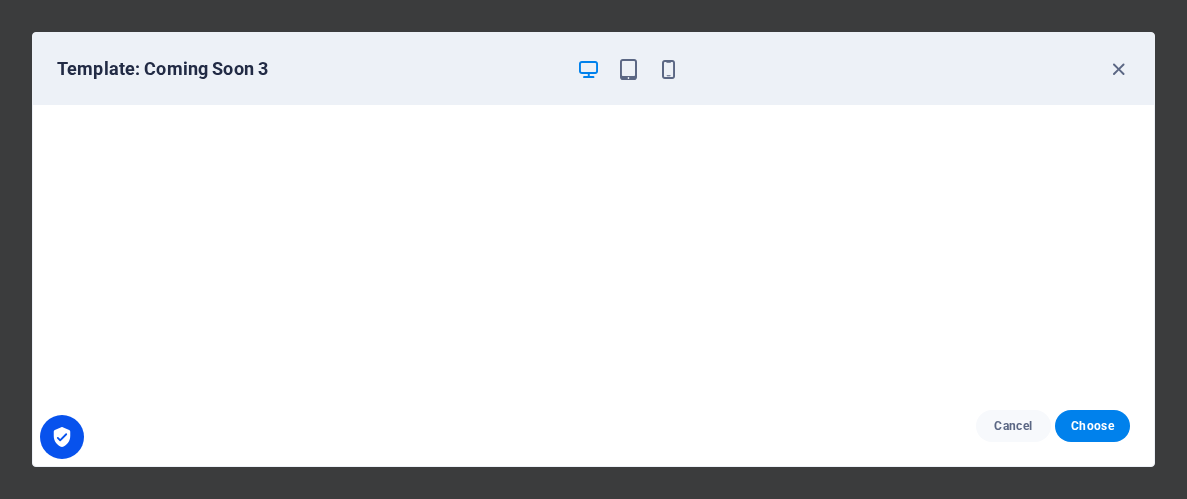 scroll, scrollTop: 0, scrollLeft: 0, axis: both 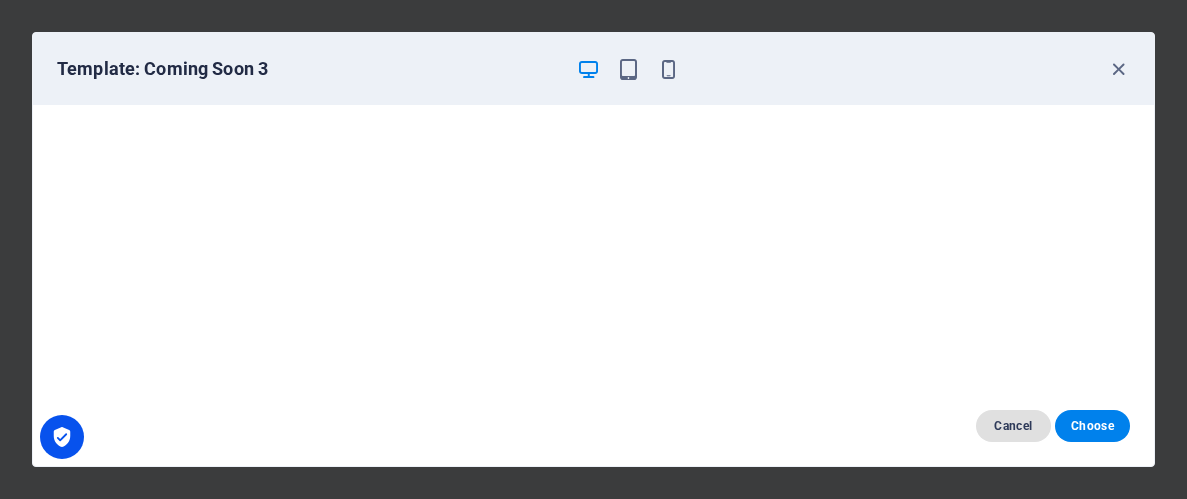 click on "Cancel" at bounding box center [1013, 426] 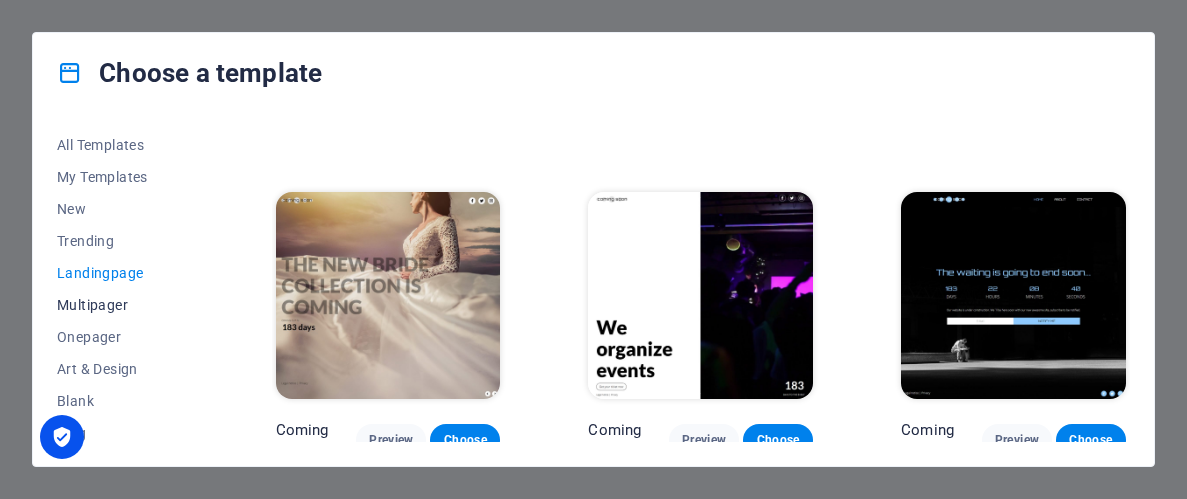click on "Multipager" at bounding box center (122, 305) 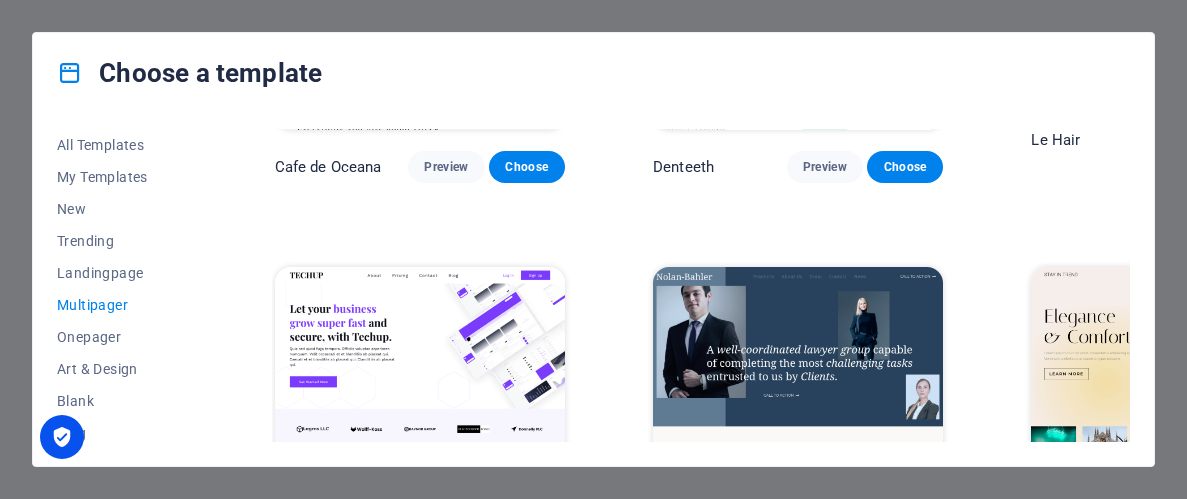 scroll, scrollTop: 3104, scrollLeft: 1, axis: both 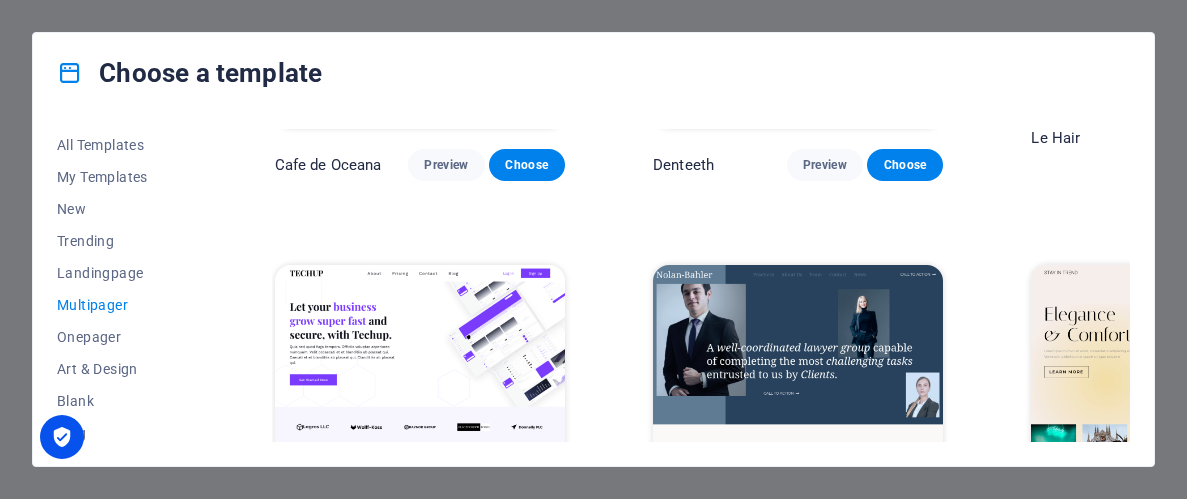 click on "Preview" at bounding box center (1173, 543) 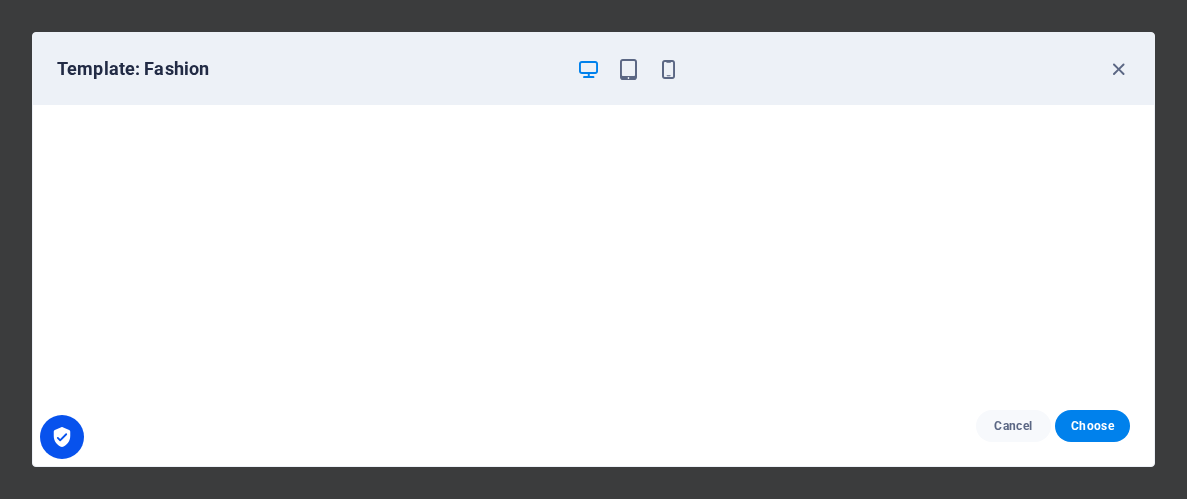 scroll, scrollTop: 5, scrollLeft: 0, axis: vertical 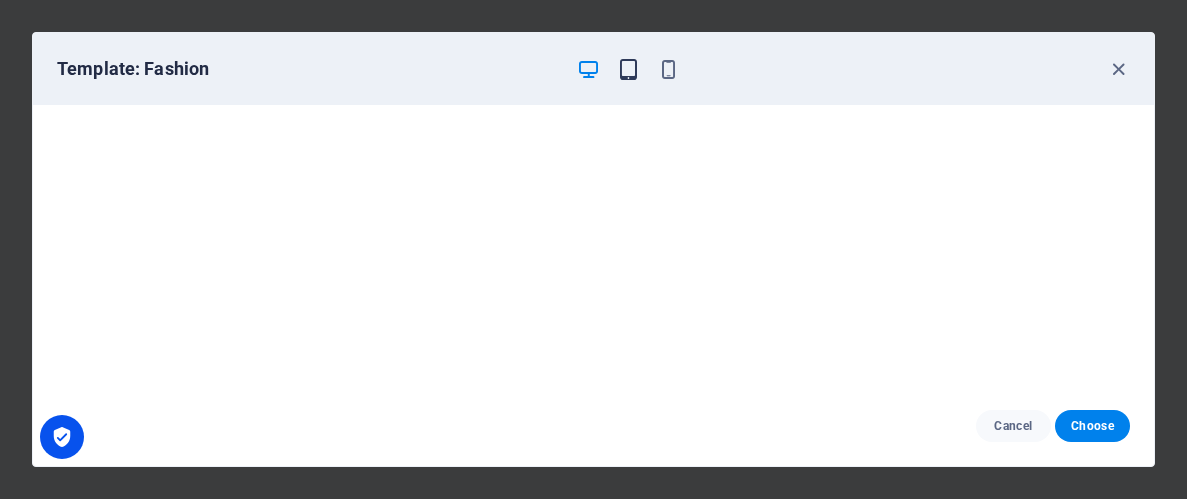 click at bounding box center (628, 69) 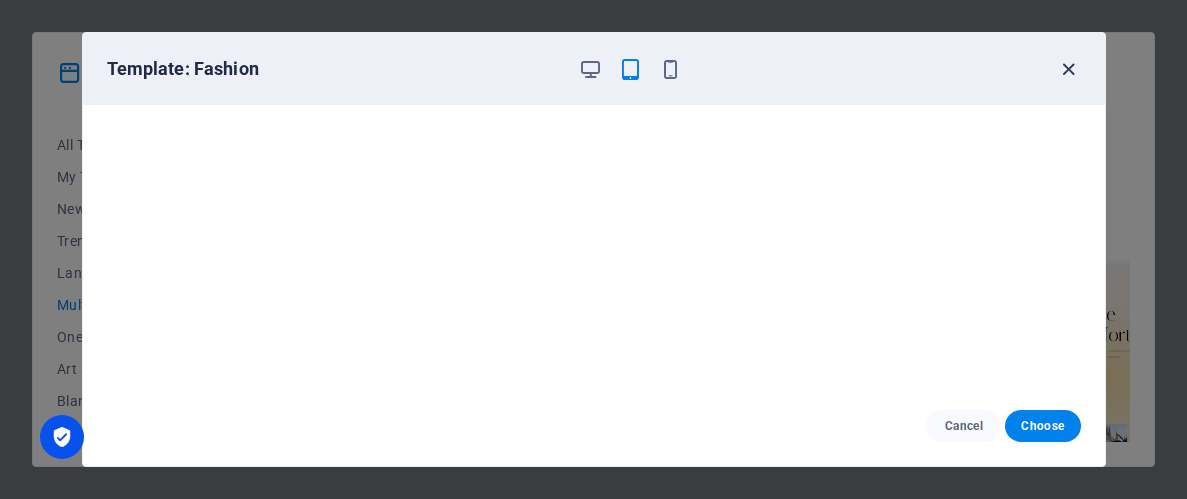 click at bounding box center [1068, 69] 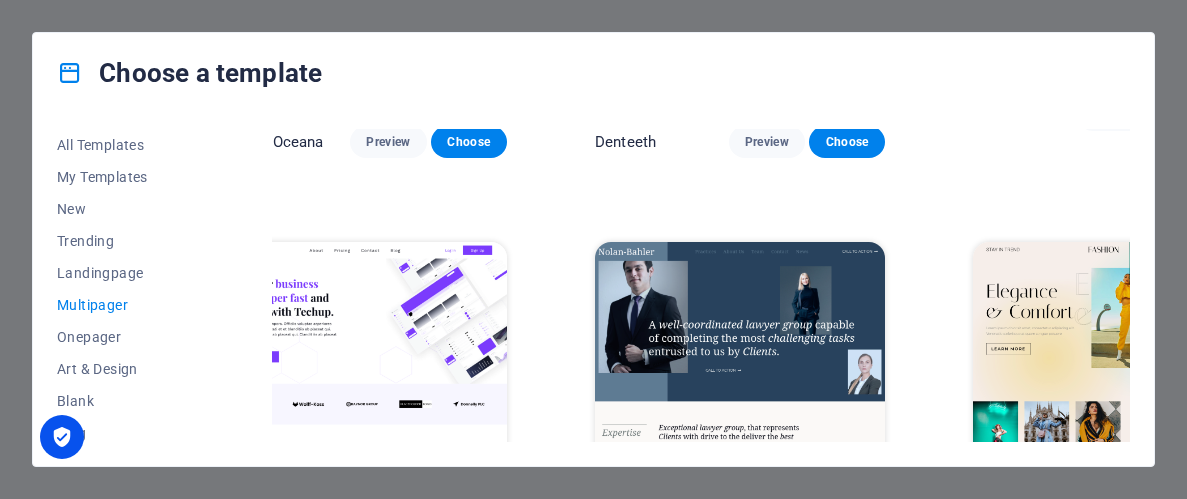 scroll, scrollTop: 3129, scrollLeft: 59, axis: both 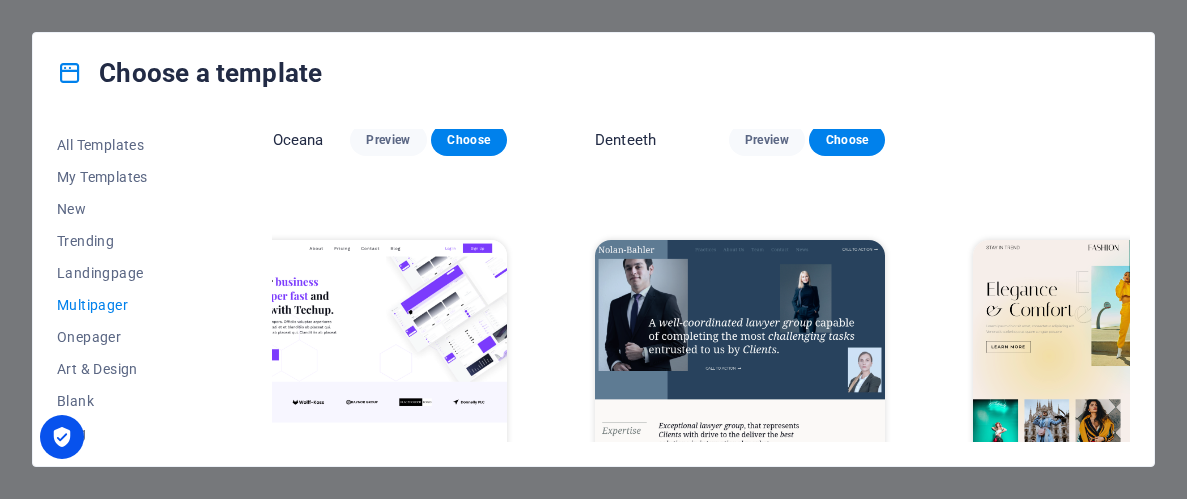 click on "Preview" at bounding box center (1115, 518) 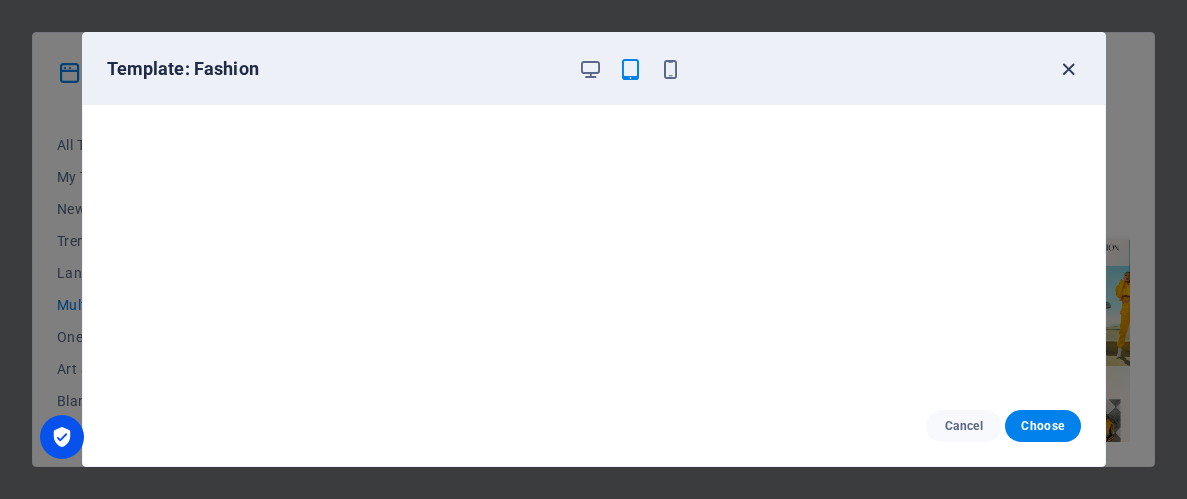 click at bounding box center [1068, 69] 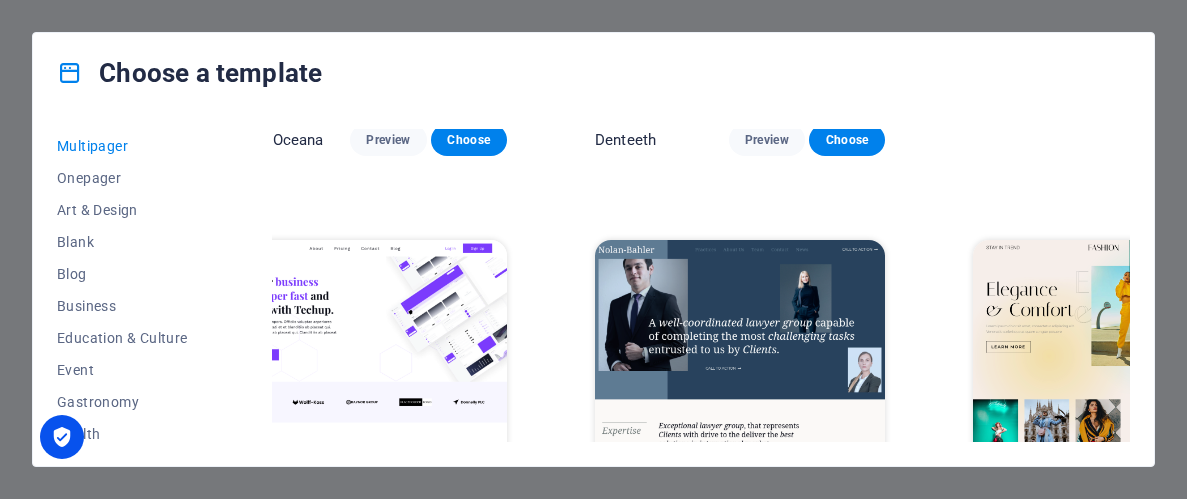 scroll, scrollTop: 159, scrollLeft: 0, axis: vertical 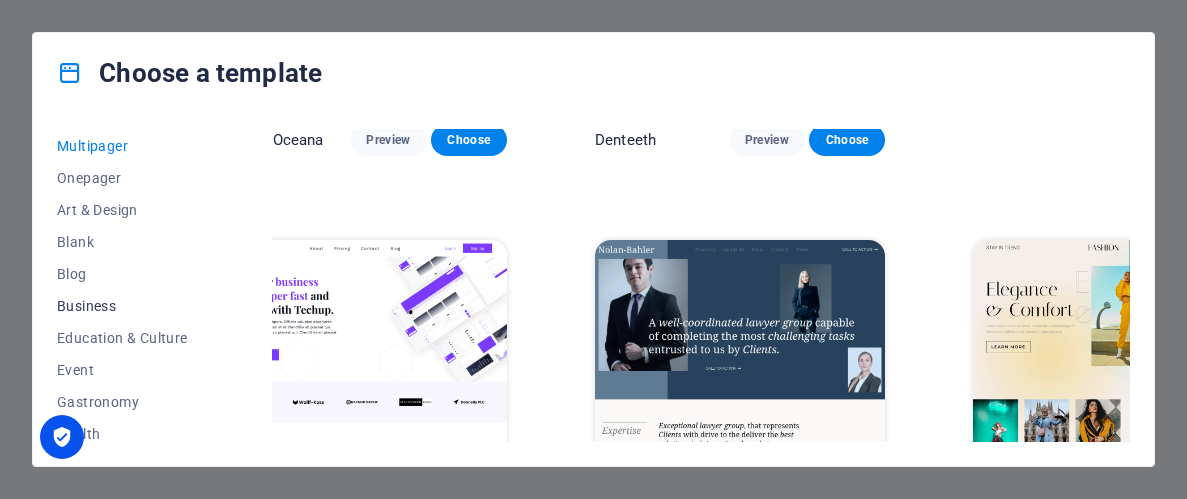 click on "Business" at bounding box center (122, 306) 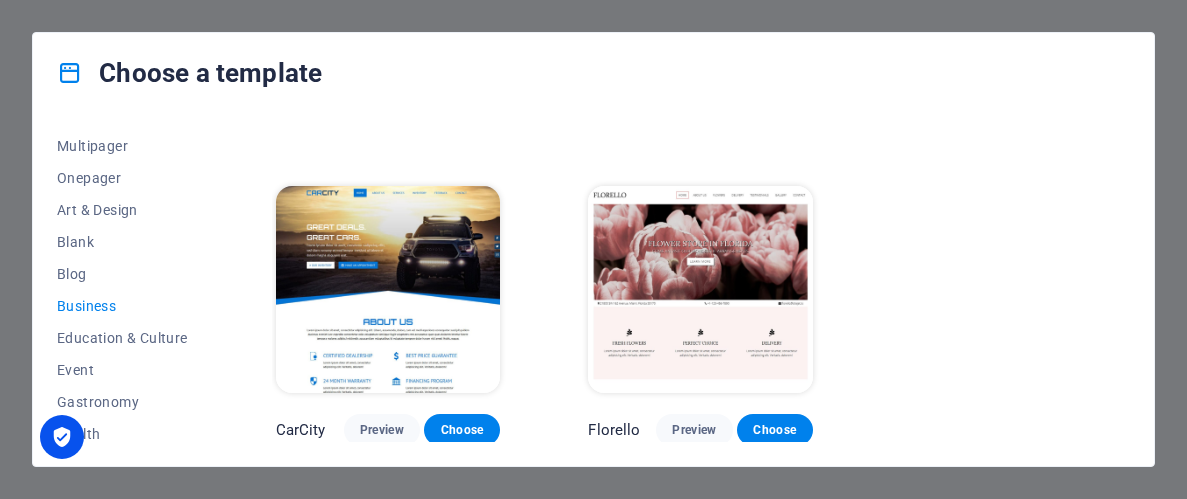 scroll, scrollTop: 298, scrollLeft: 0, axis: vertical 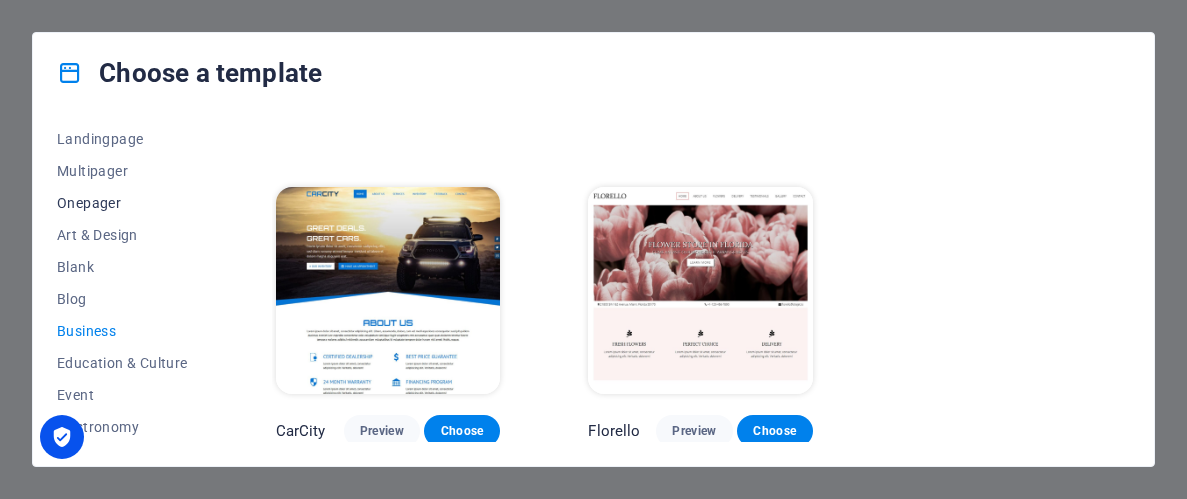 click on "Onepager" at bounding box center (122, 203) 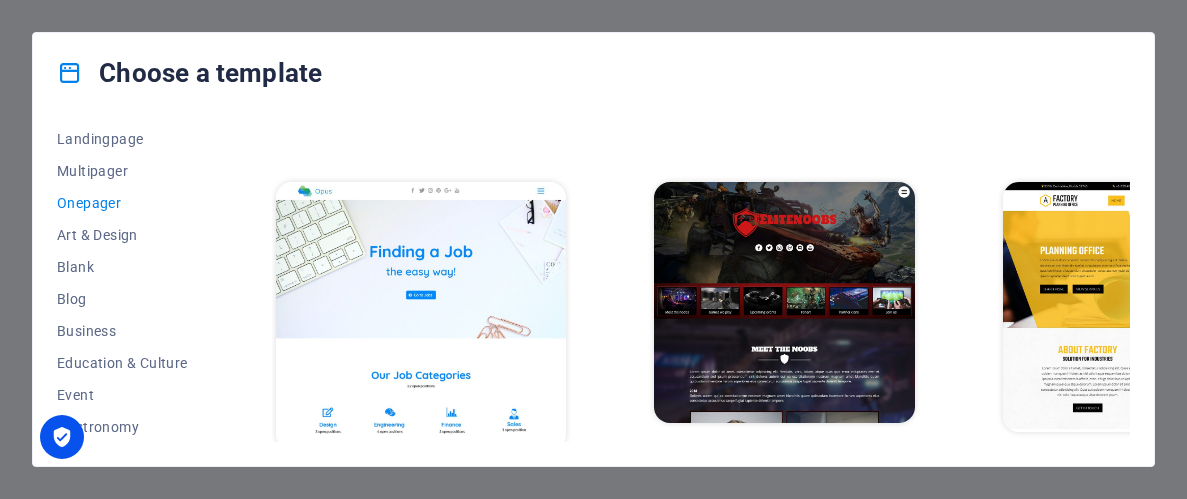 scroll, scrollTop: 6836, scrollLeft: 1, axis: both 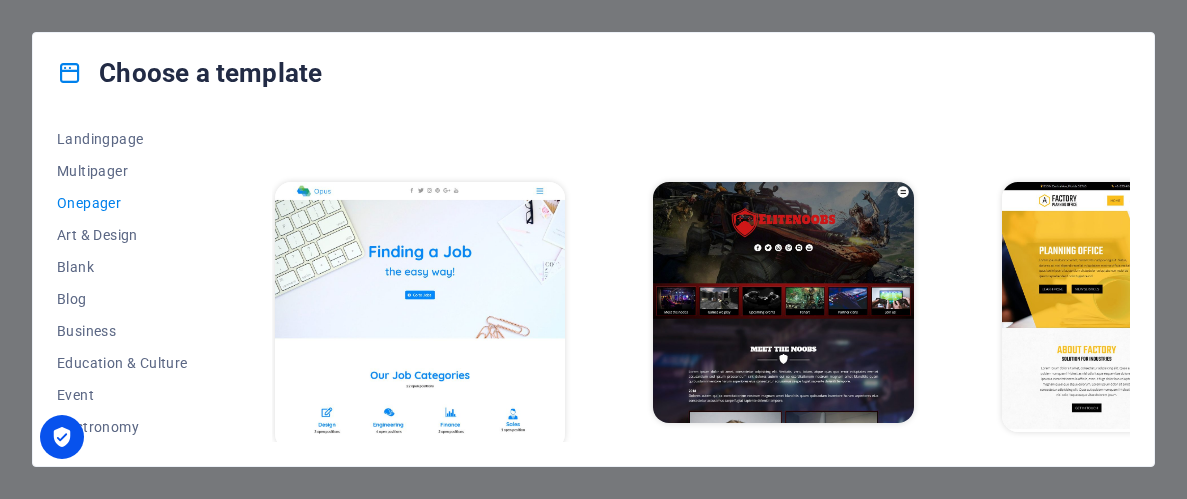 click on "Preview" at bounding box center [446, 1296] 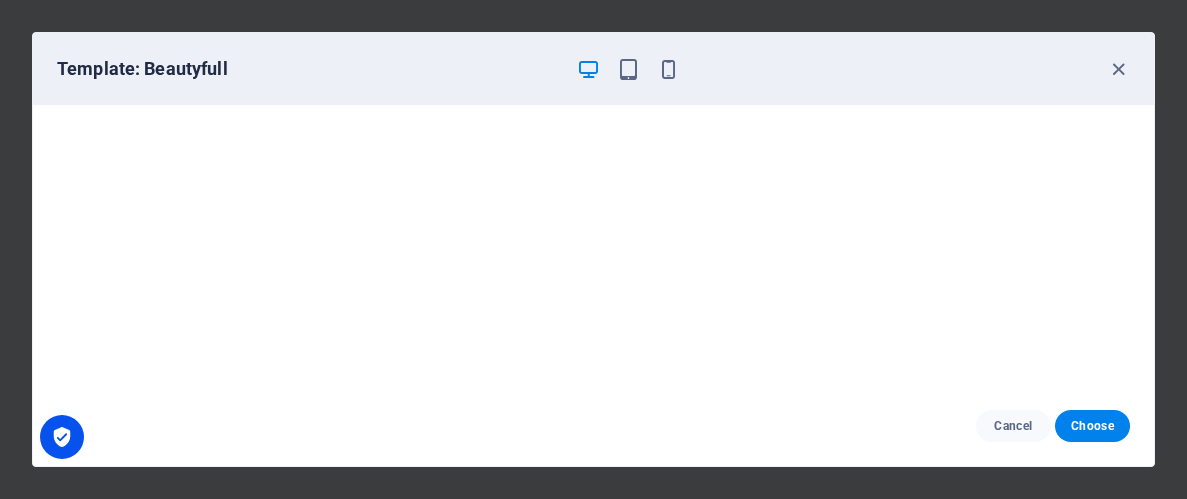 scroll, scrollTop: 5, scrollLeft: 0, axis: vertical 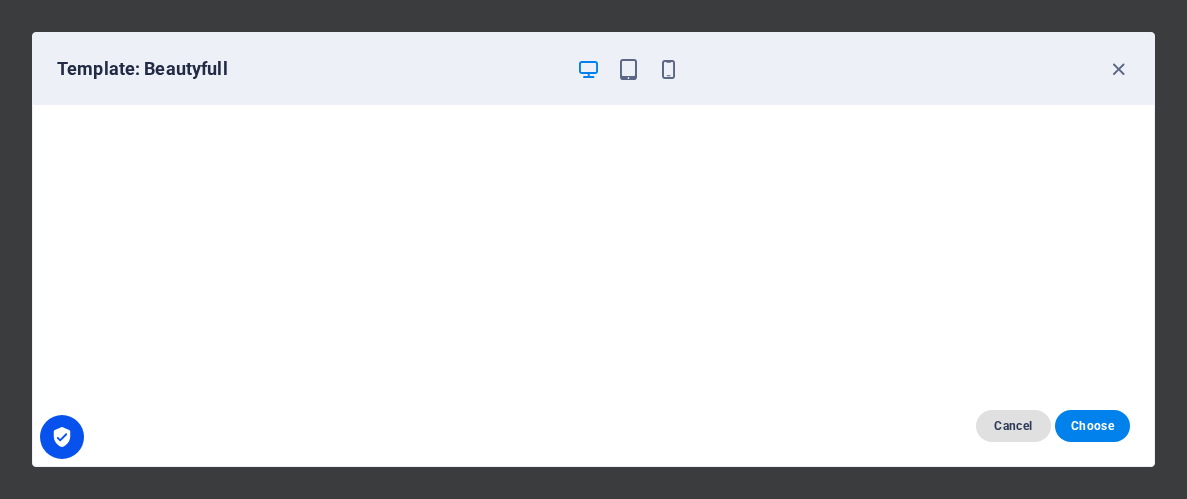 click on "Cancel" at bounding box center [1013, 426] 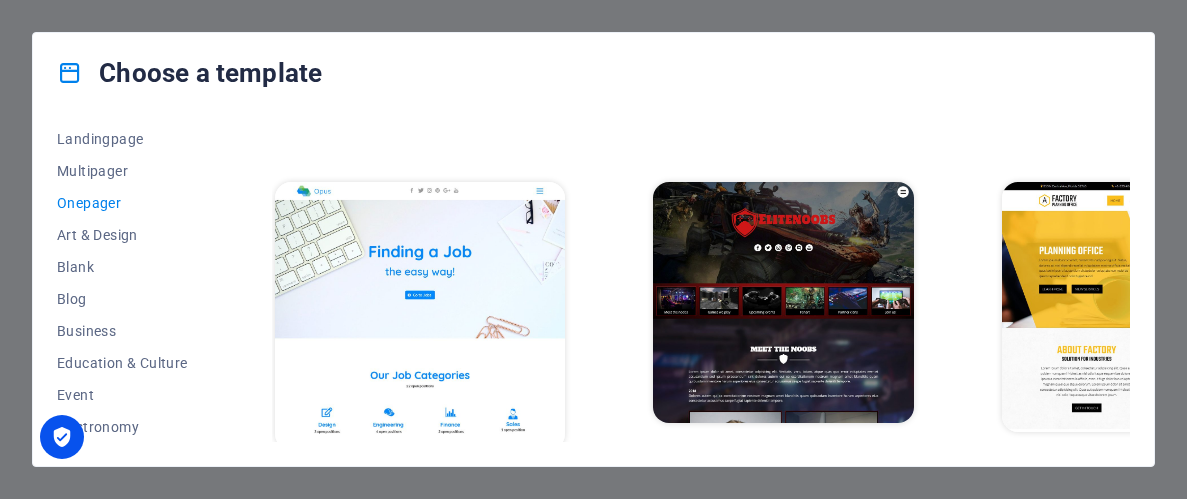 click on "Preview" at bounding box center [446, 1296] 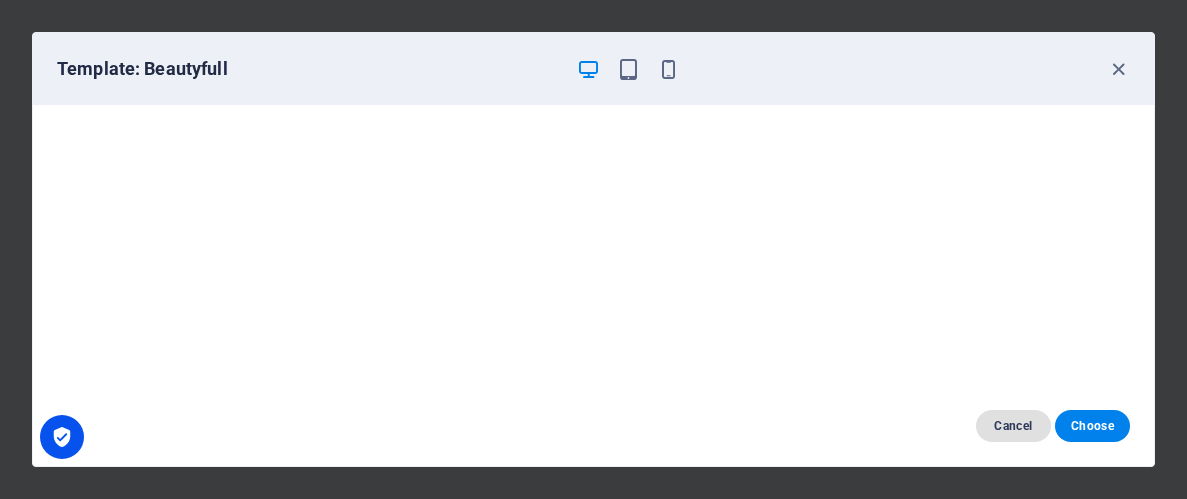 click on "Cancel" at bounding box center (1013, 426) 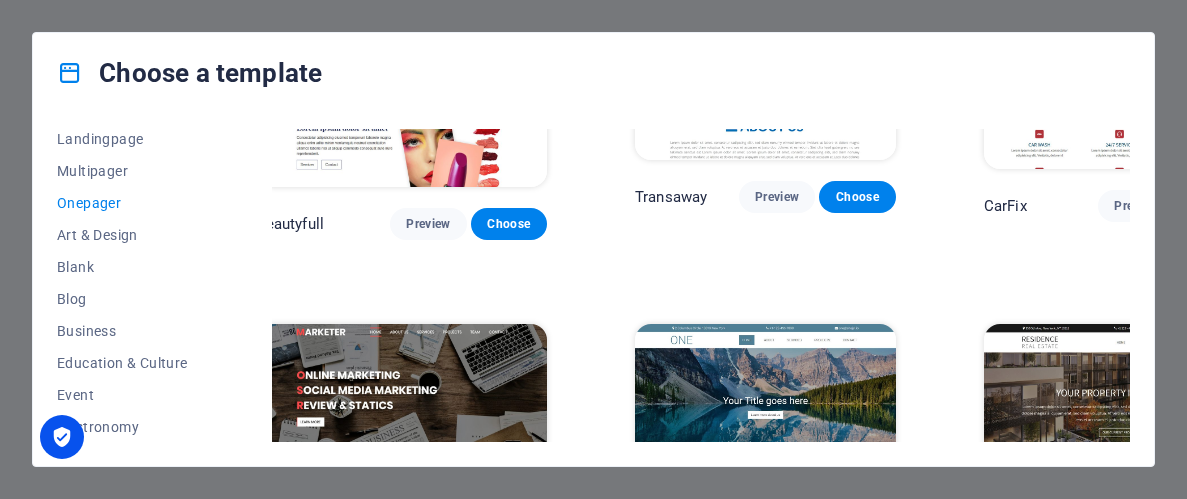 scroll, scrollTop: 7909, scrollLeft: 19, axis: both 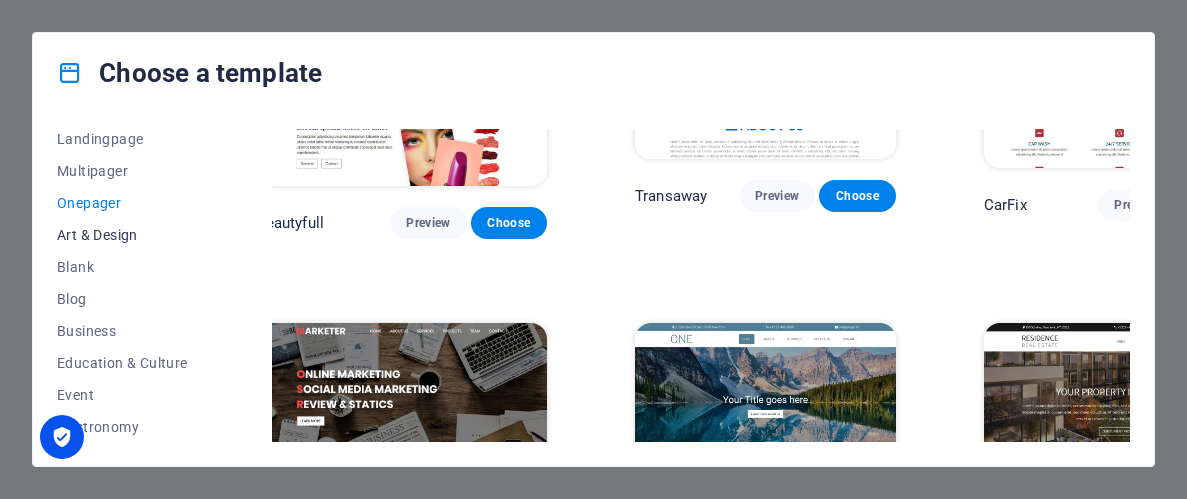 click on "Art & Design" at bounding box center [122, 235] 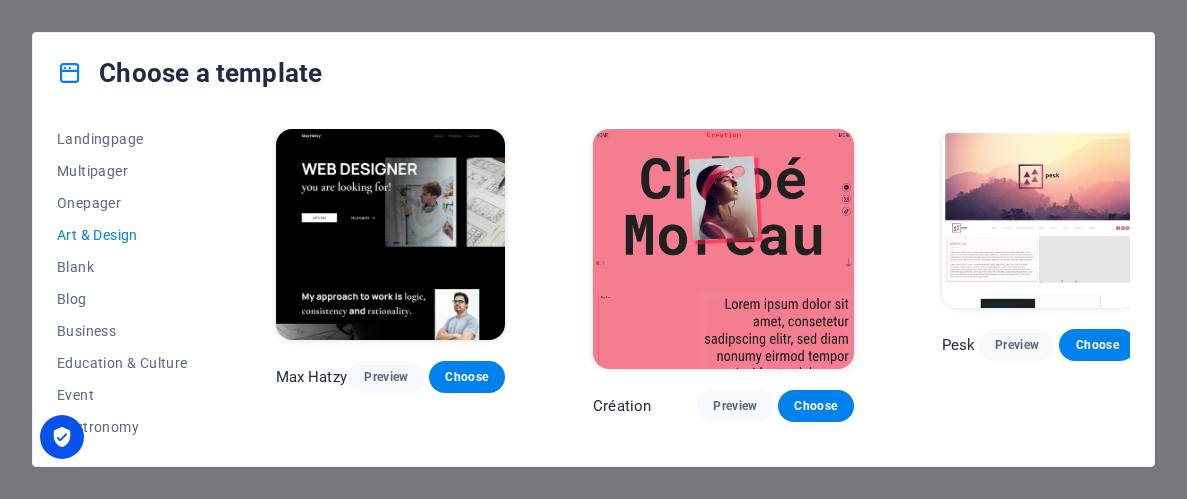 scroll, scrollTop: 0, scrollLeft: 0, axis: both 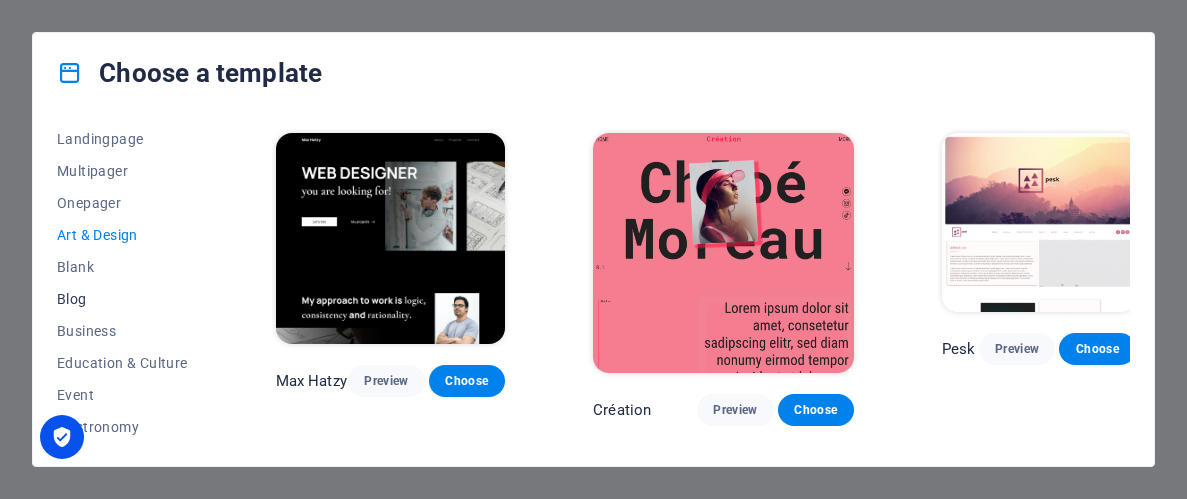 click on "Blog" at bounding box center [122, 299] 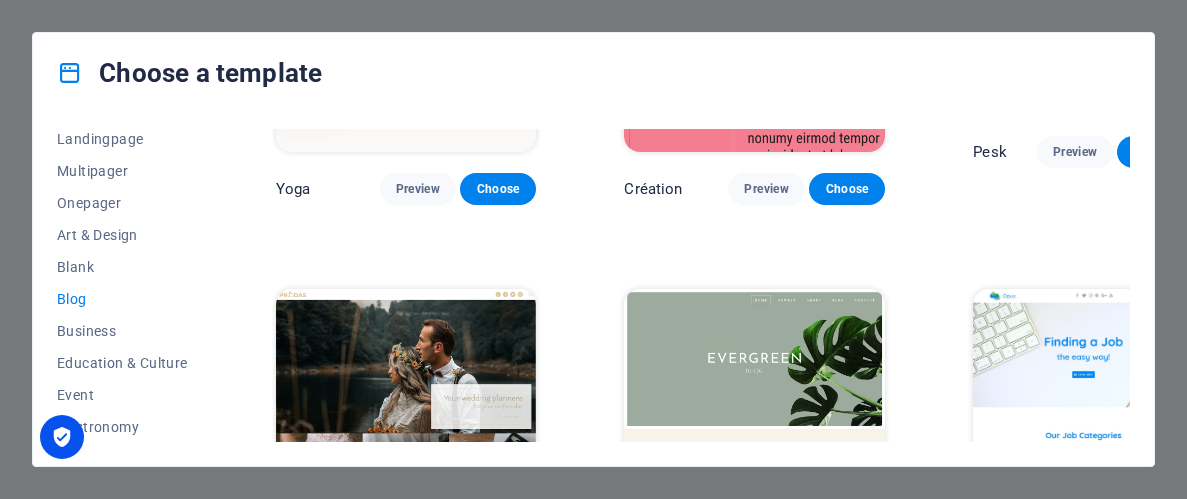scroll, scrollTop: 2115, scrollLeft: 0, axis: vertical 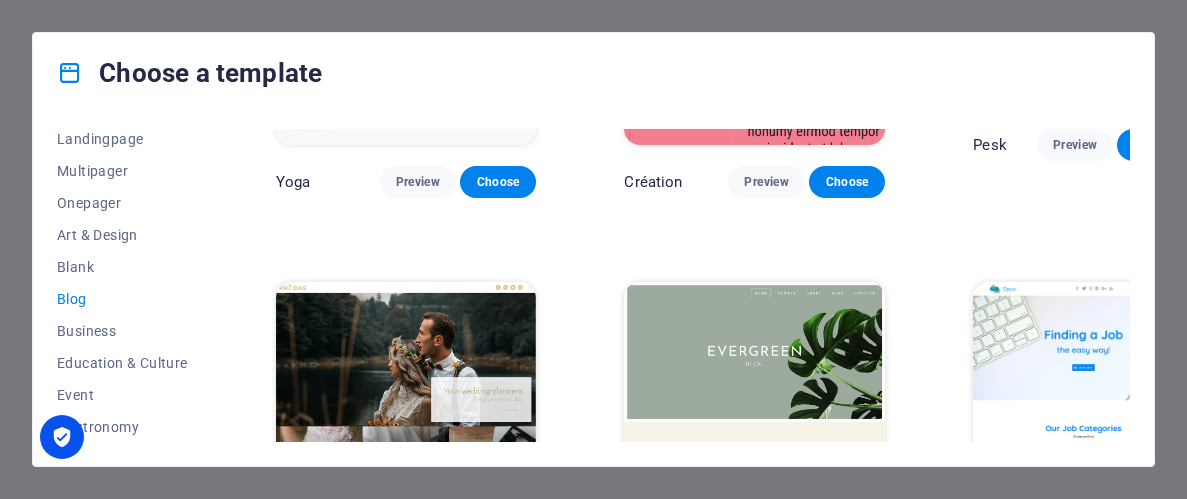 click on "Preview" at bounding box center (418, 559) 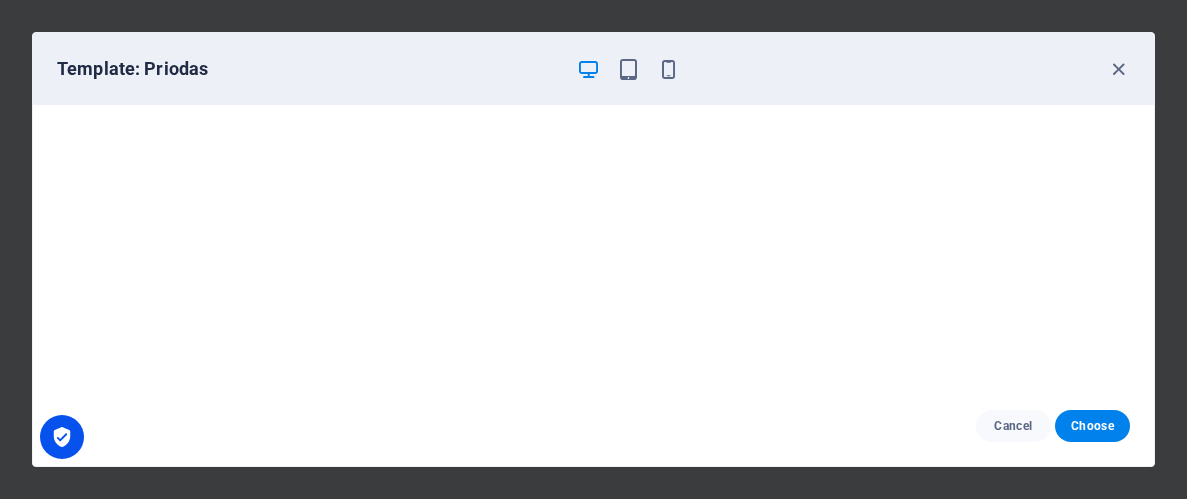 scroll, scrollTop: 0, scrollLeft: 0, axis: both 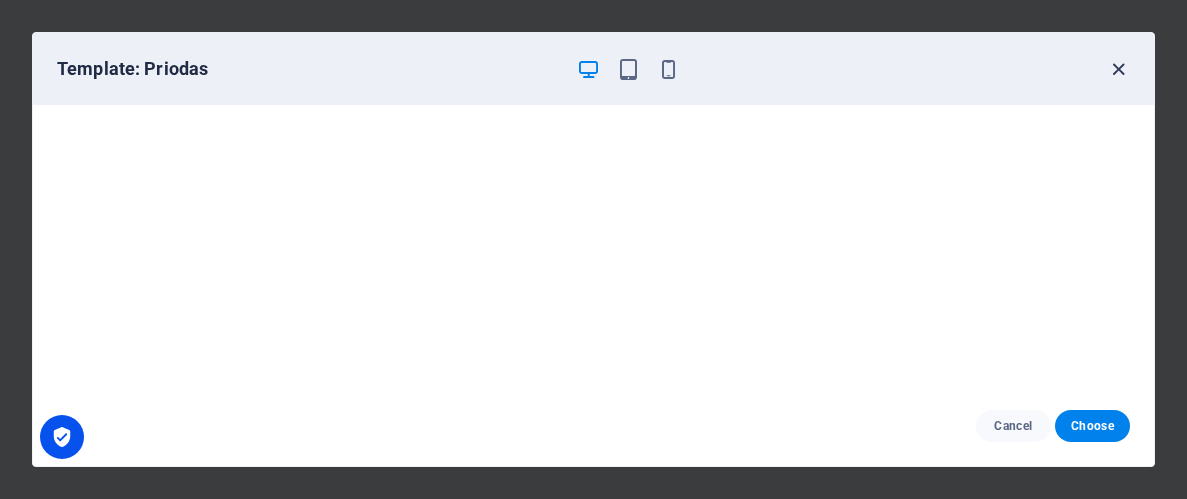 click at bounding box center [1118, 69] 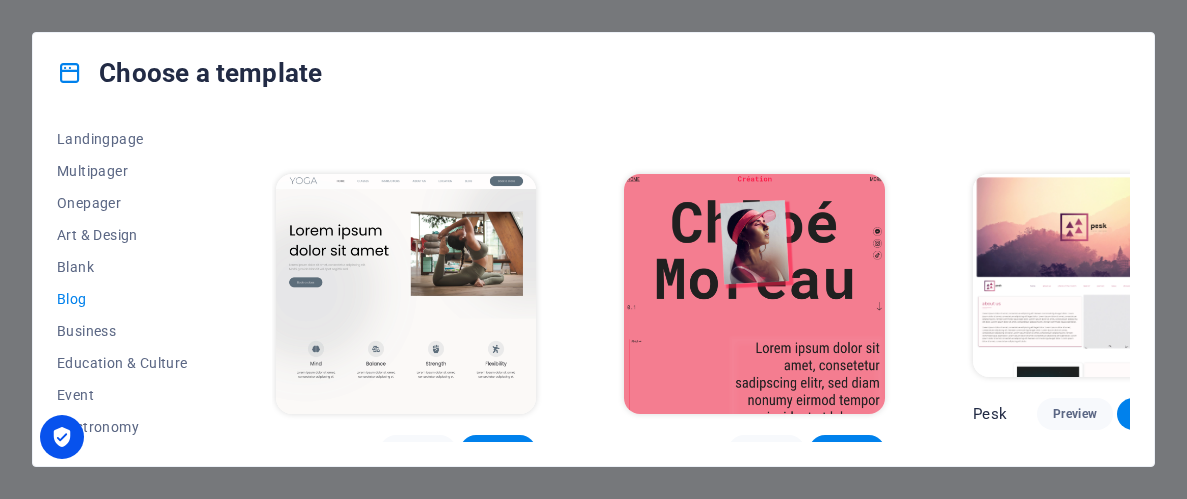 scroll, scrollTop: 1926, scrollLeft: 0, axis: vertical 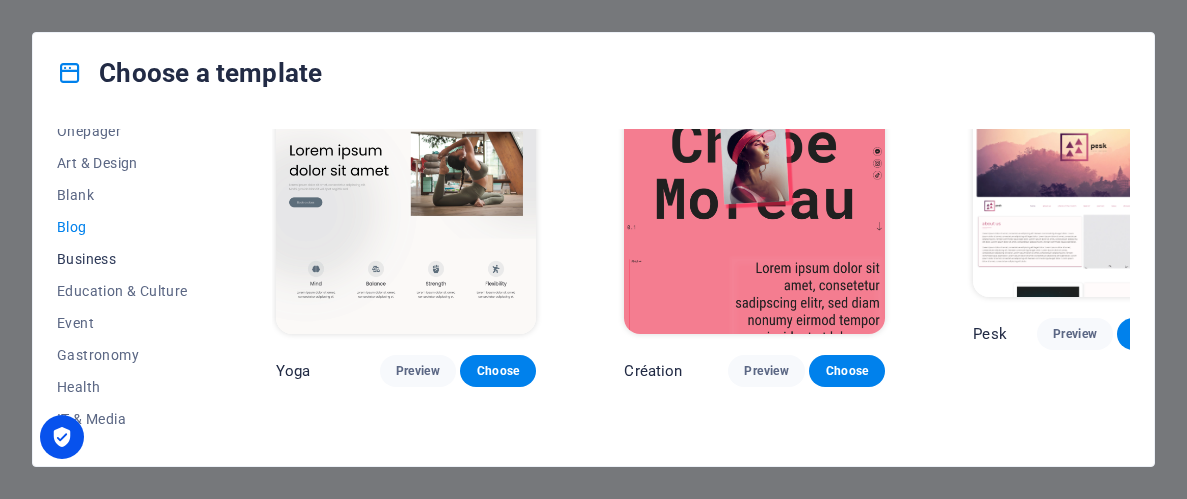 click on "Business" at bounding box center [122, 259] 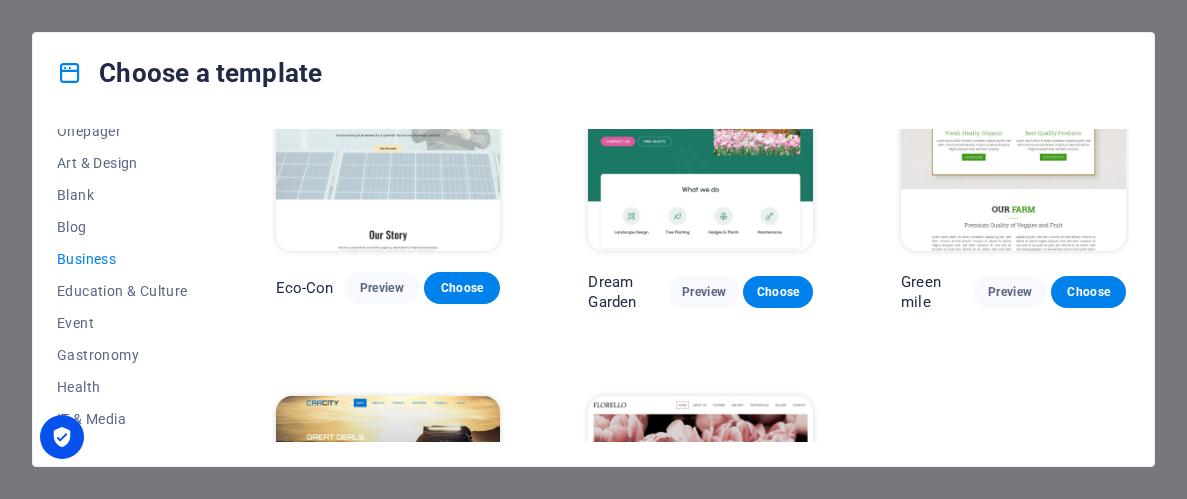 scroll, scrollTop: 91, scrollLeft: 0, axis: vertical 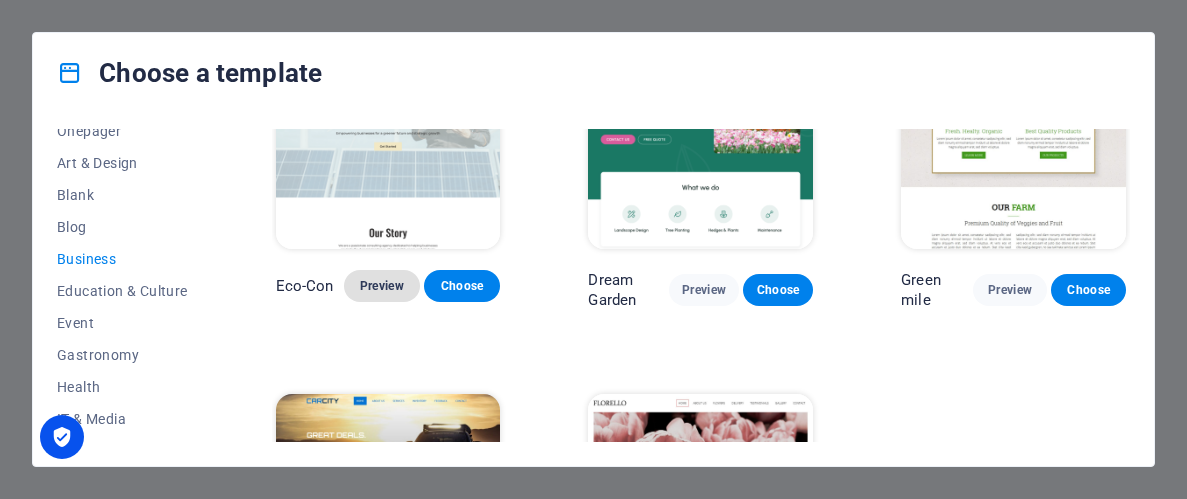 click on "Preview" at bounding box center (382, 286) 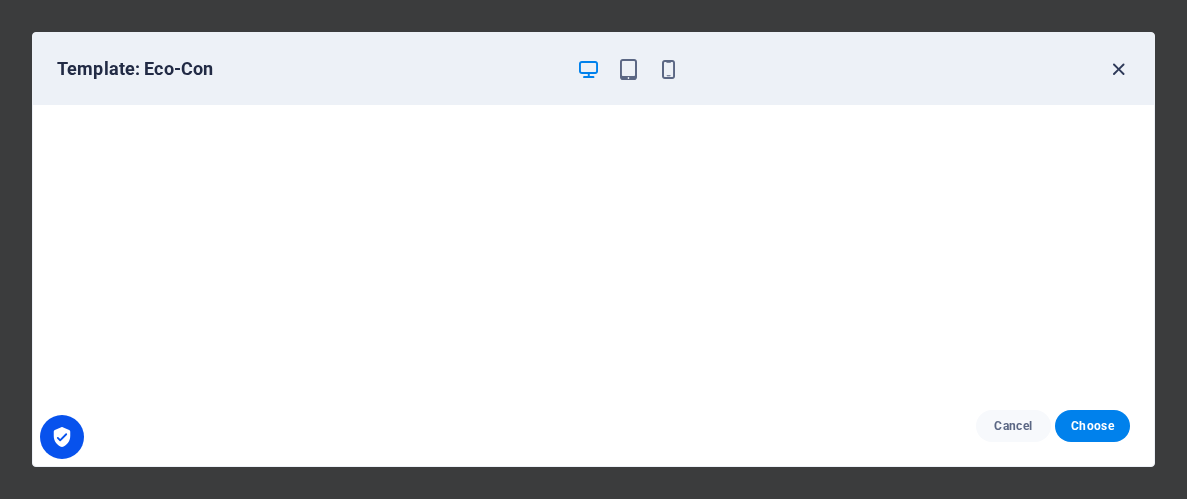 click at bounding box center [1118, 69] 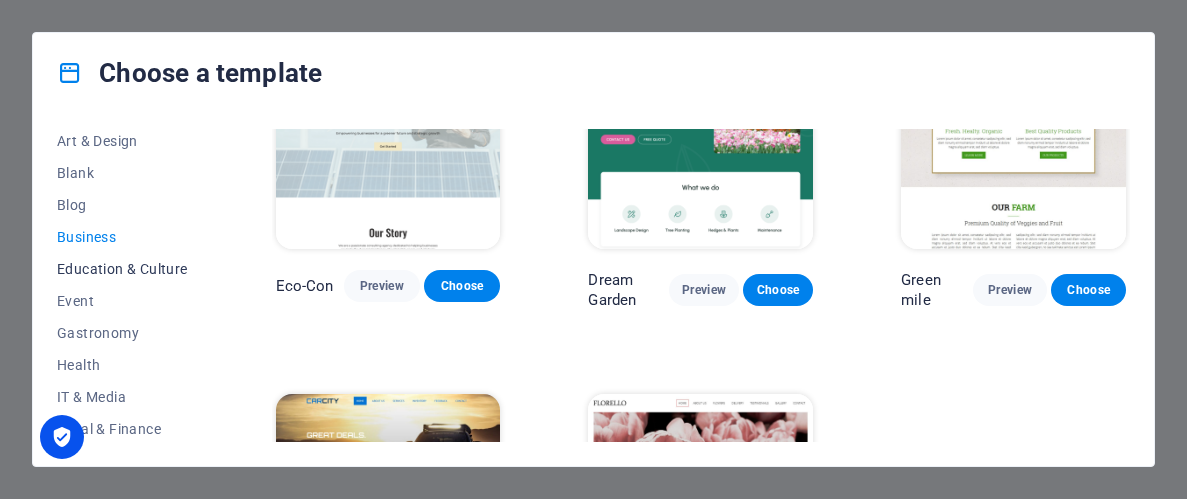 scroll, scrollTop: 225, scrollLeft: 0, axis: vertical 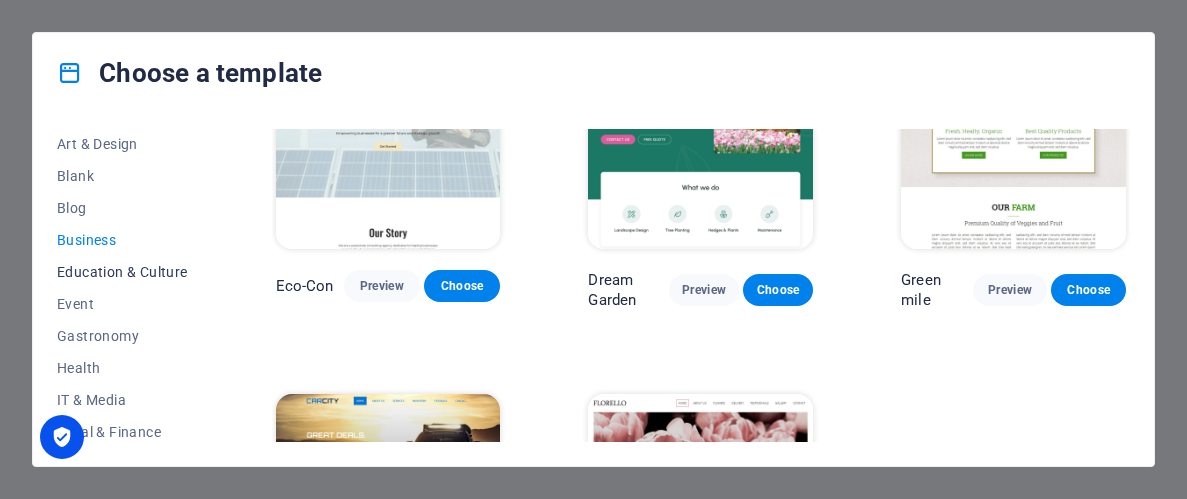 click on "Education & Culture" at bounding box center [122, 272] 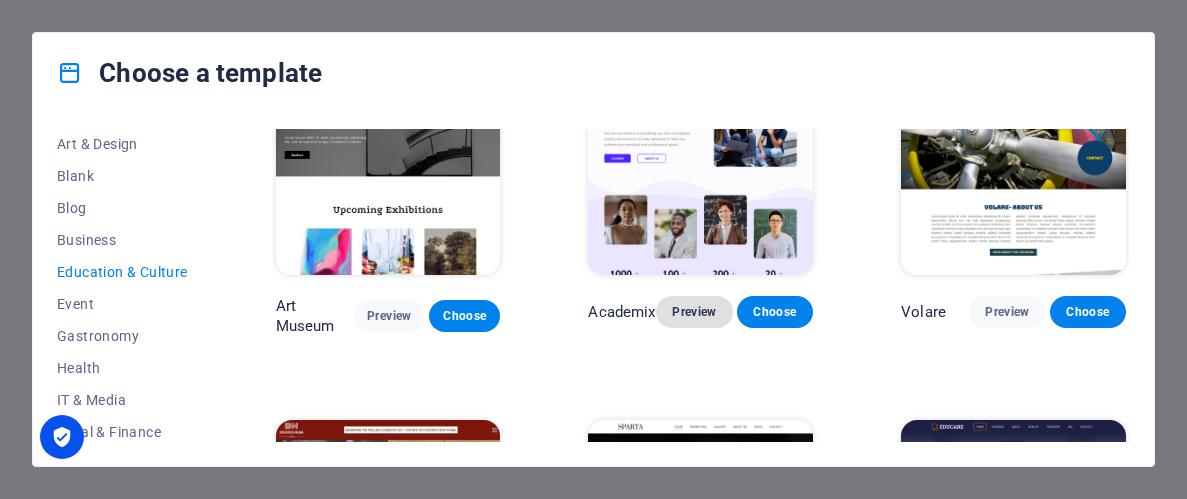 scroll, scrollTop: 0, scrollLeft: 0, axis: both 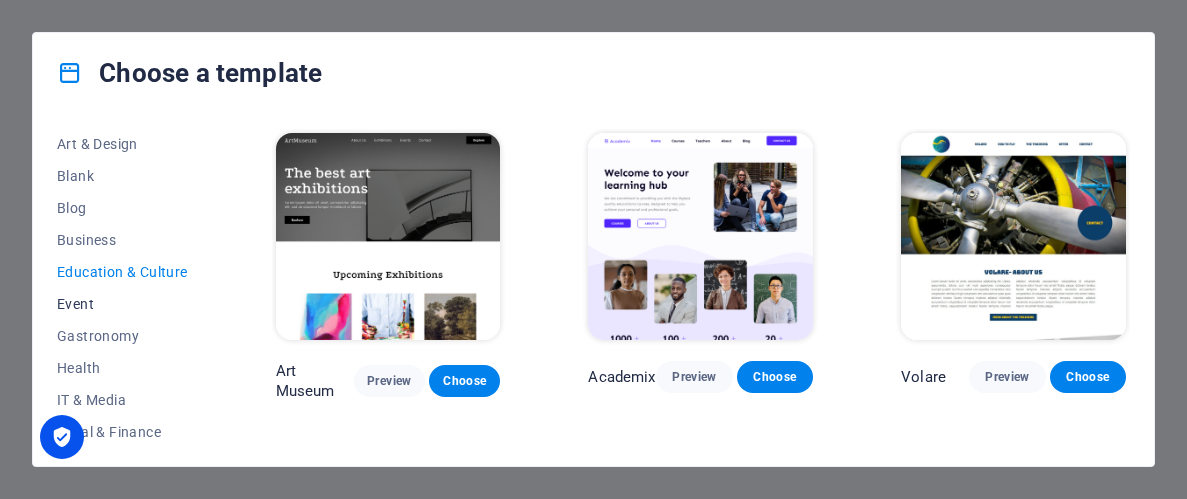 click on "Event" at bounding box center (122, 304) 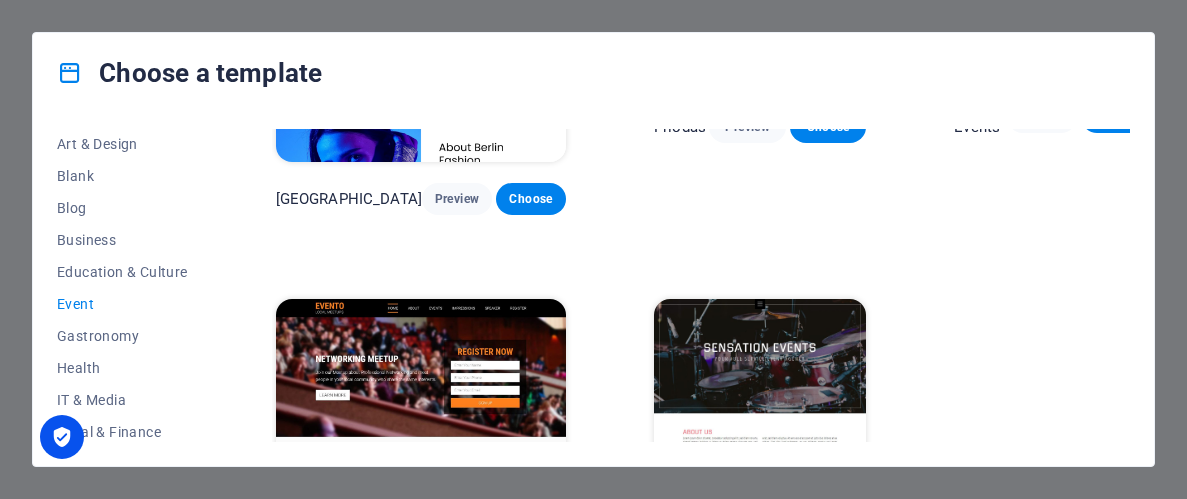 scroll, scrollTop: 649, scrollLeft: 0, axis: vertical 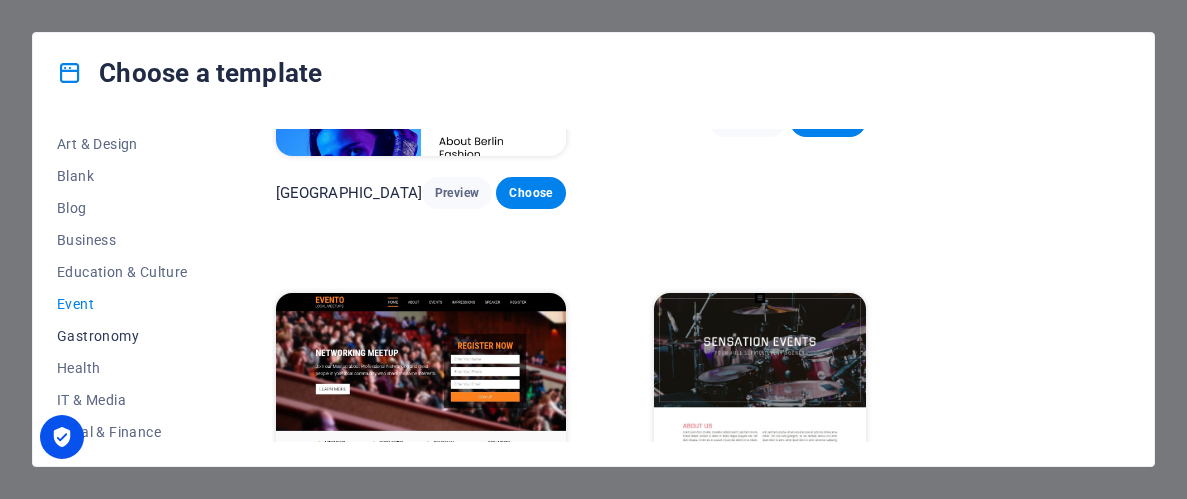 click on "Gastronomy" at bounding box center (122, 336) 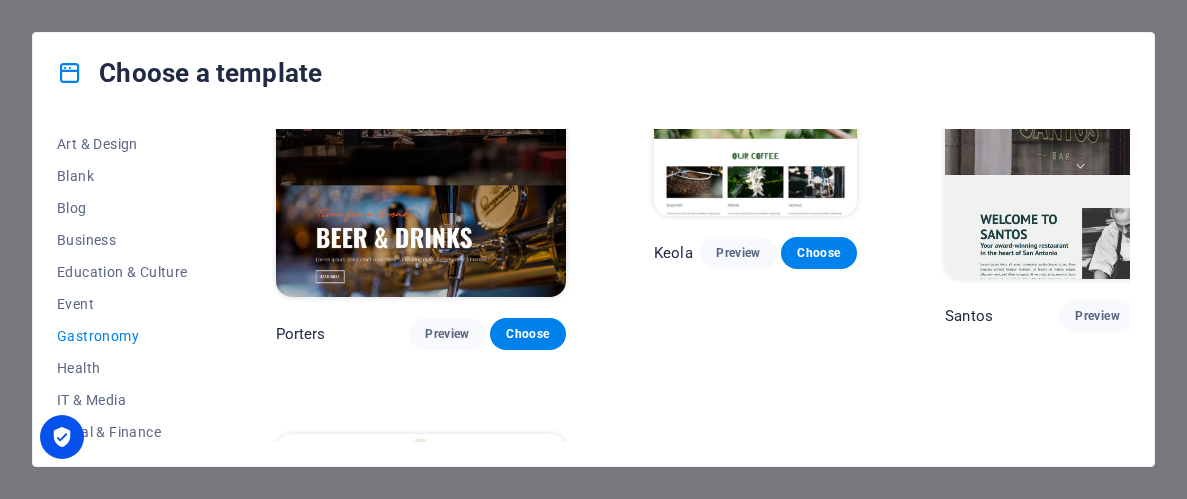 scroll, scrollTop: 1734, scrollLeft: 0, axis: vertical 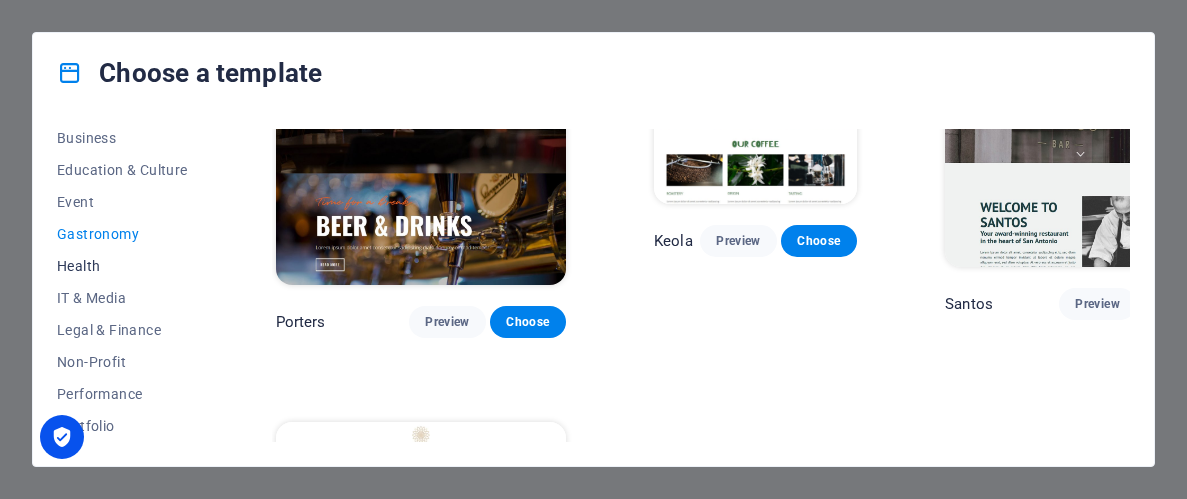 click on "Health" at bounding box center (122, 266) 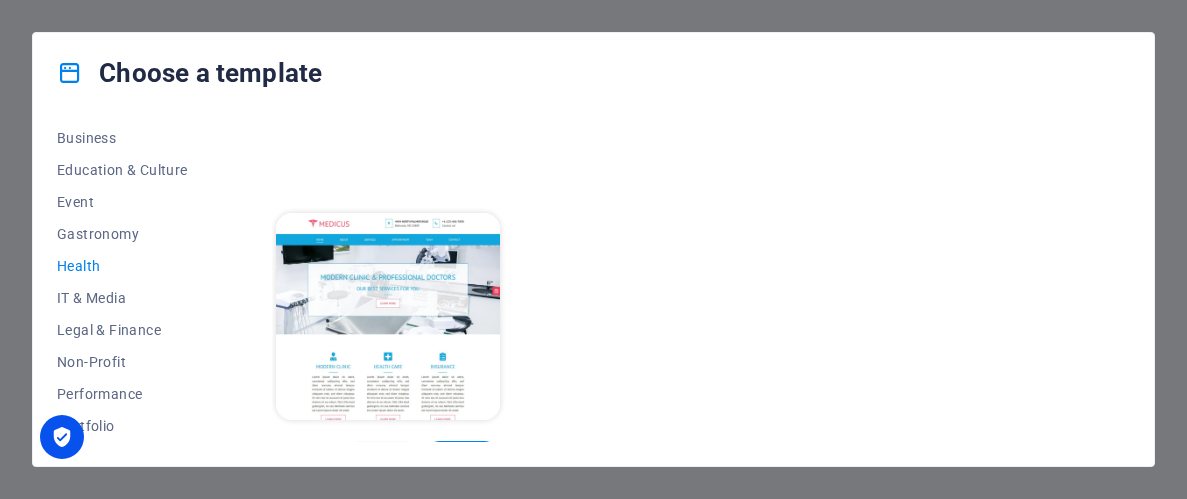 scroll, scrollTop: 649, scrollLeft: 0, axis: vertical 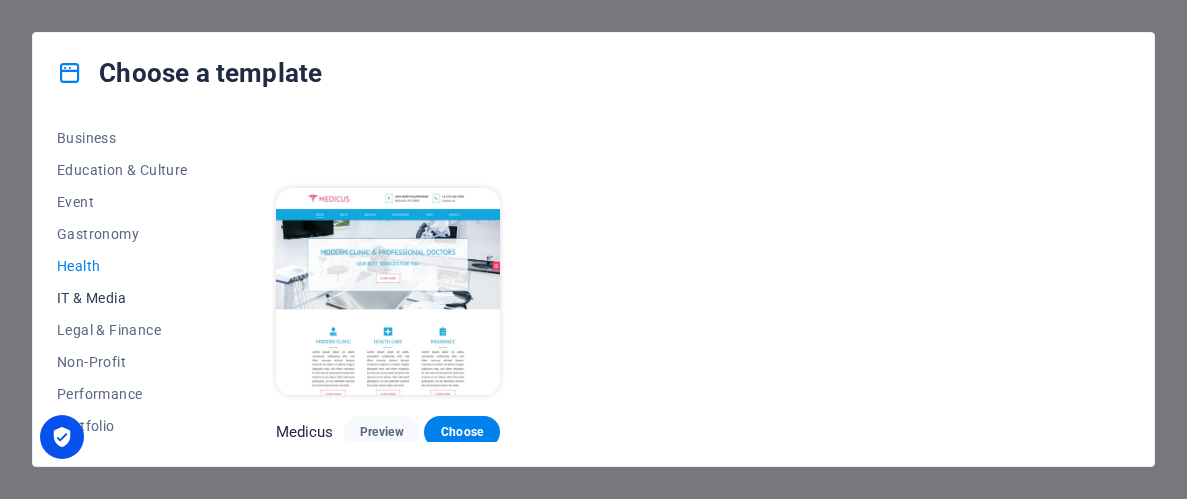 click on "IT & Media" at bounding box center (122, 298) 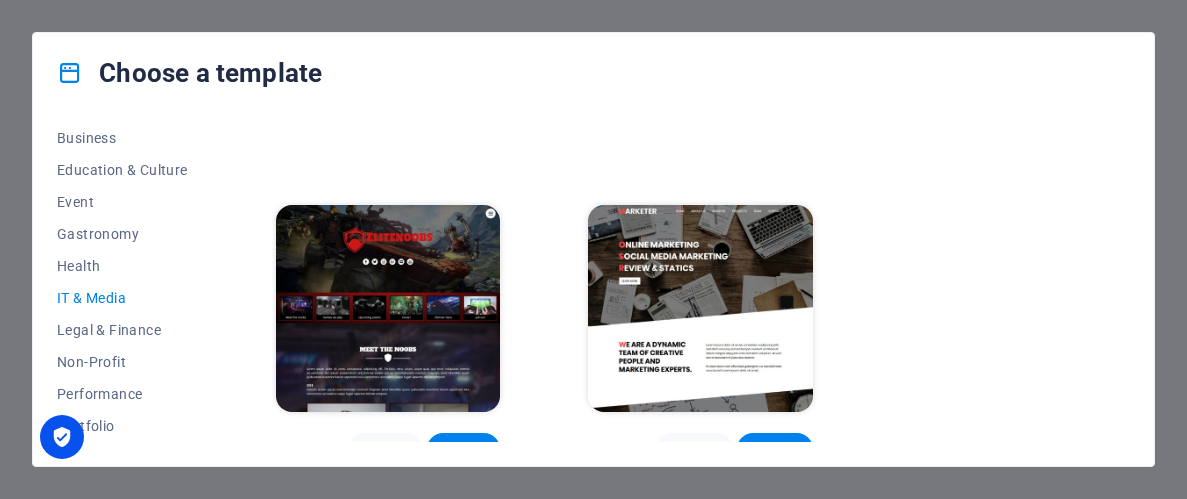 scroll, scrollTop: 999, scrollLeft: 0, axis: vertical 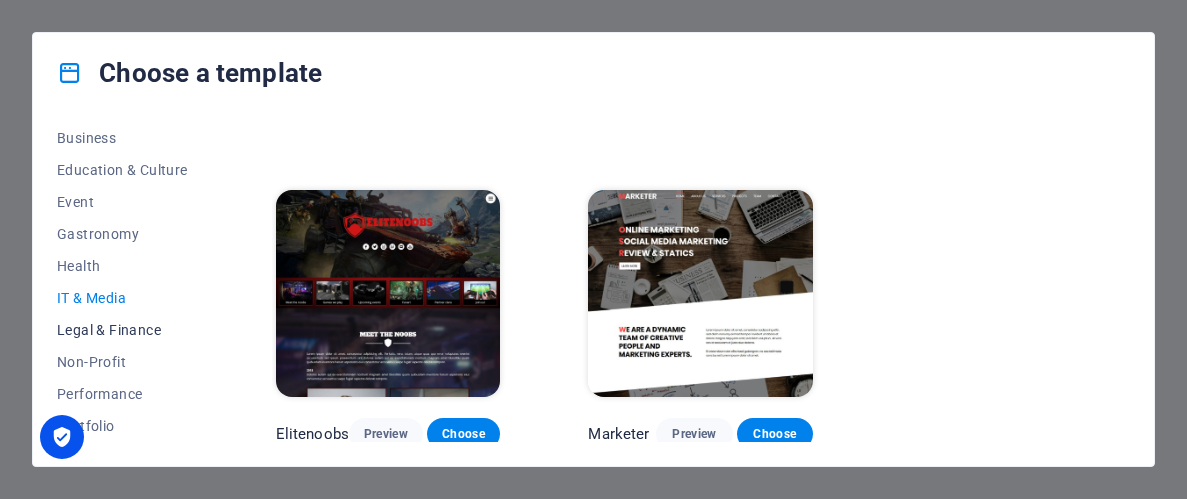 click on "Legal & Finance" at bounding box center (122, 330) 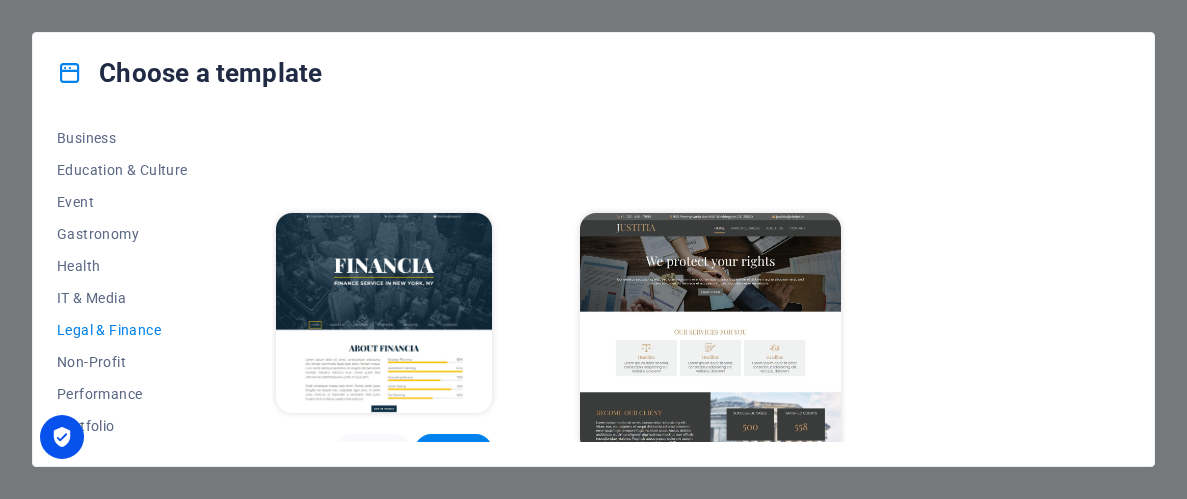 scroll, scrollTop: 298, scrollLeft: 0, axis: vertical 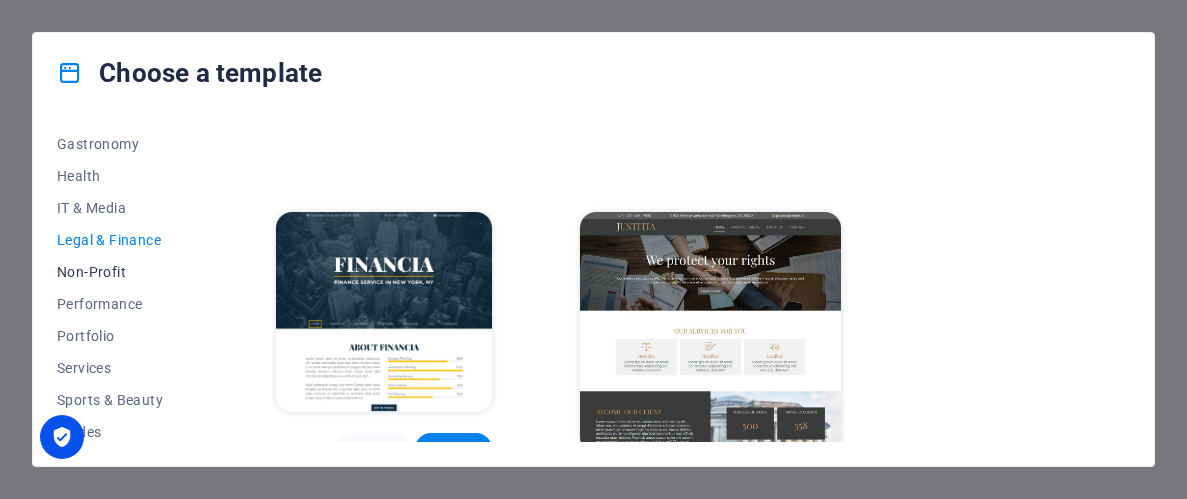 click on "Non-Profit" at bounding box center [122, 272] 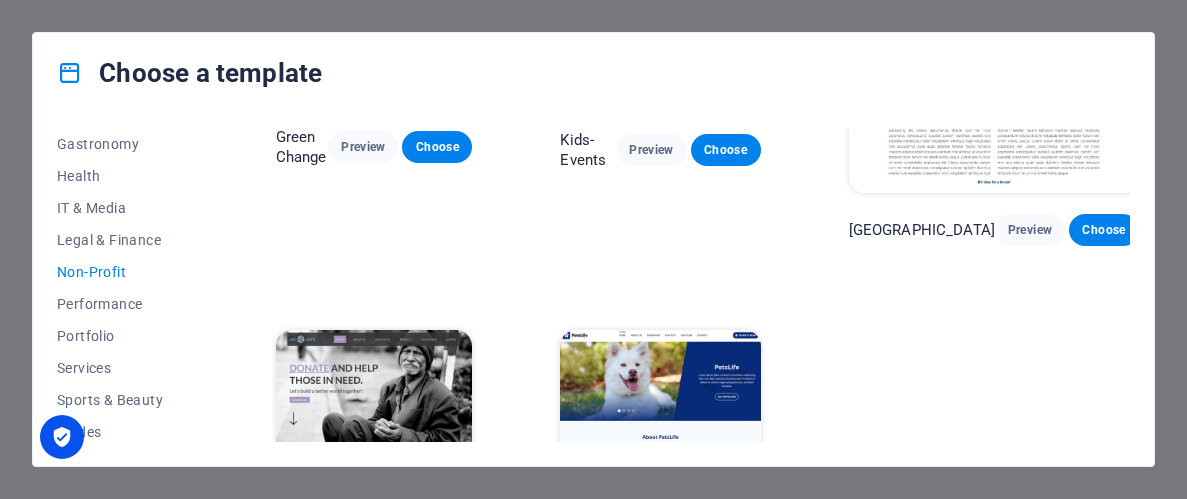 scroll, scrollTop: 193, scrollLeft: 0, axis: vertical 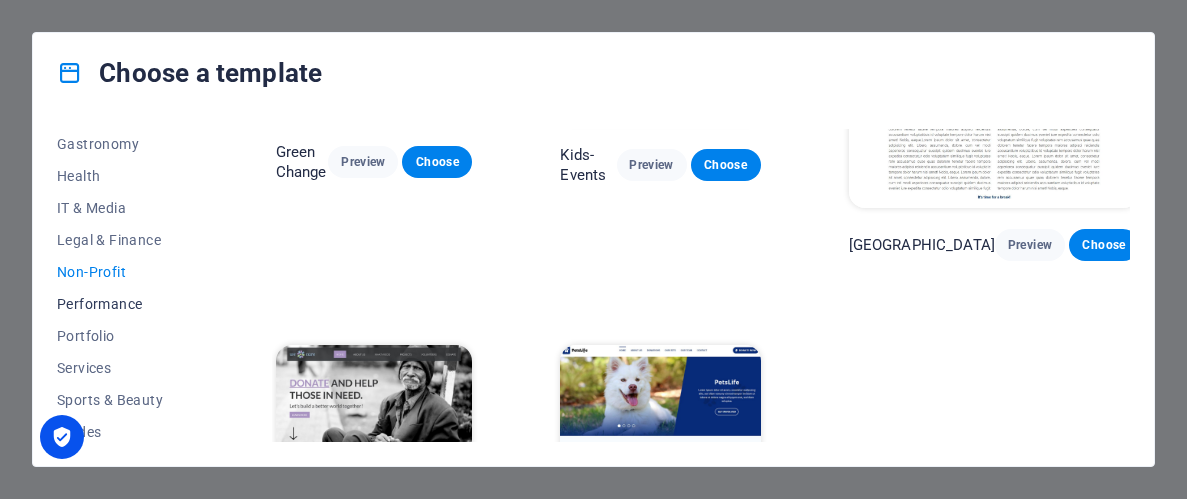 click on "Performance" at bounding box center [122, 304] 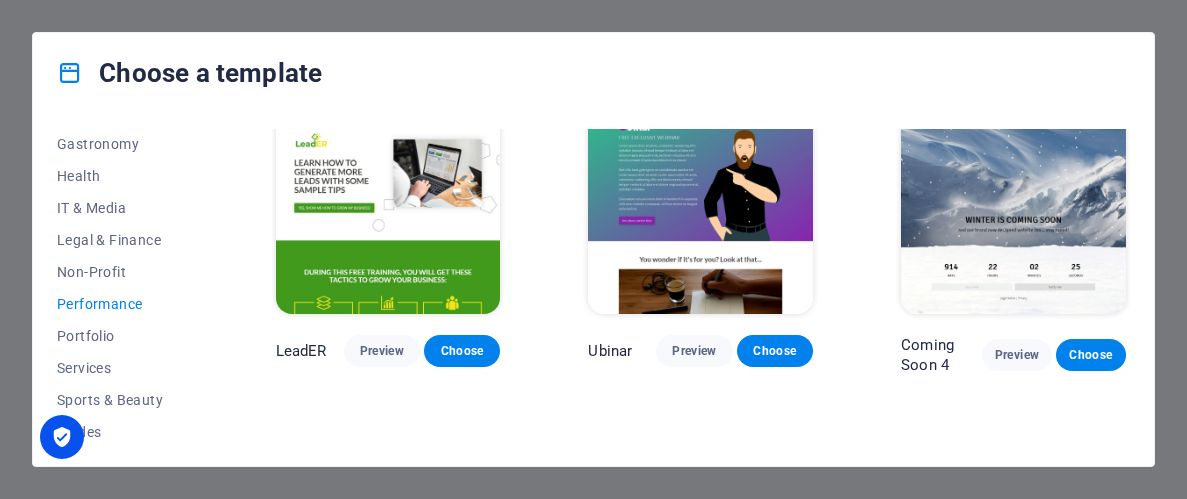 scroll, scrollTop: 1412, scrollLeft: 0, axis: vertical 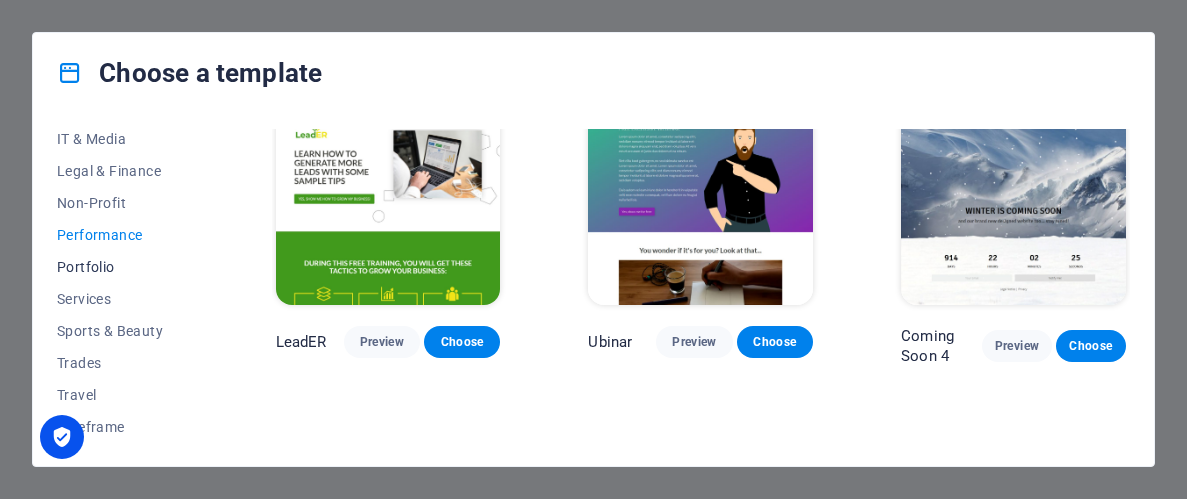 click on "Portfolio" at bounding box center [122, 267] 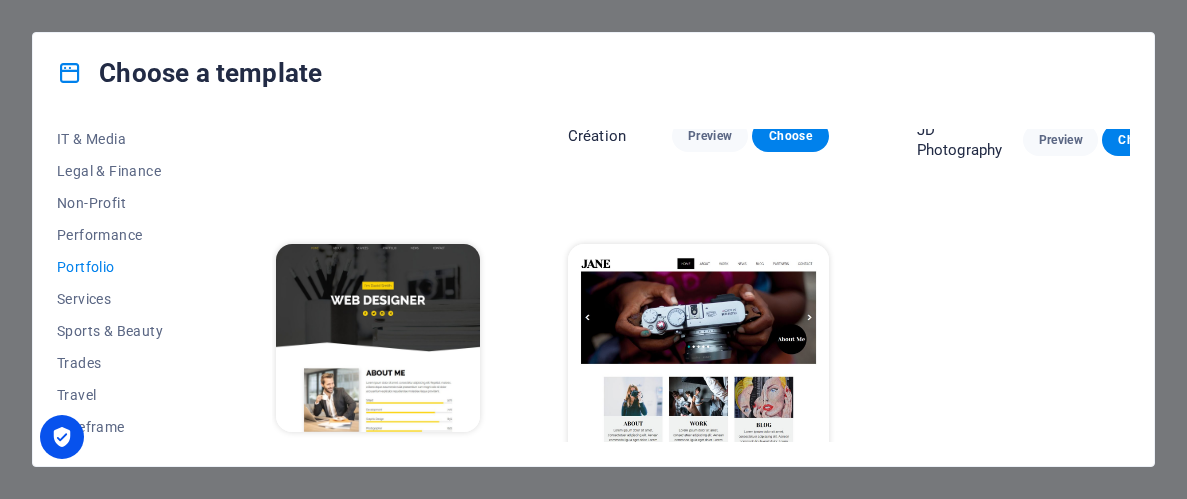 scroll, scrollTop: 659, scrollLeft: 0, axis: vertical 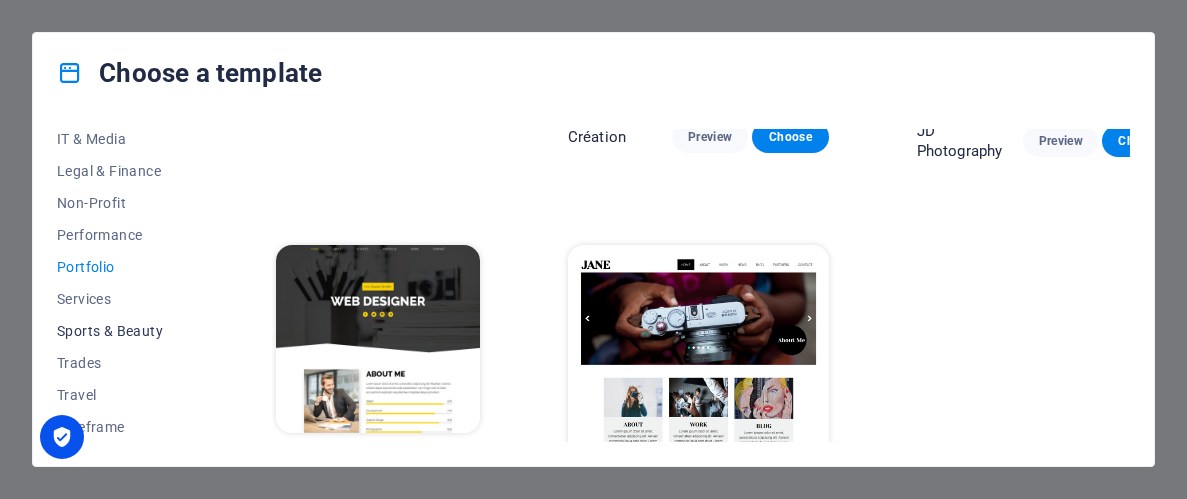 click on "Sports & Beauty" at bounding box center (122, 331) 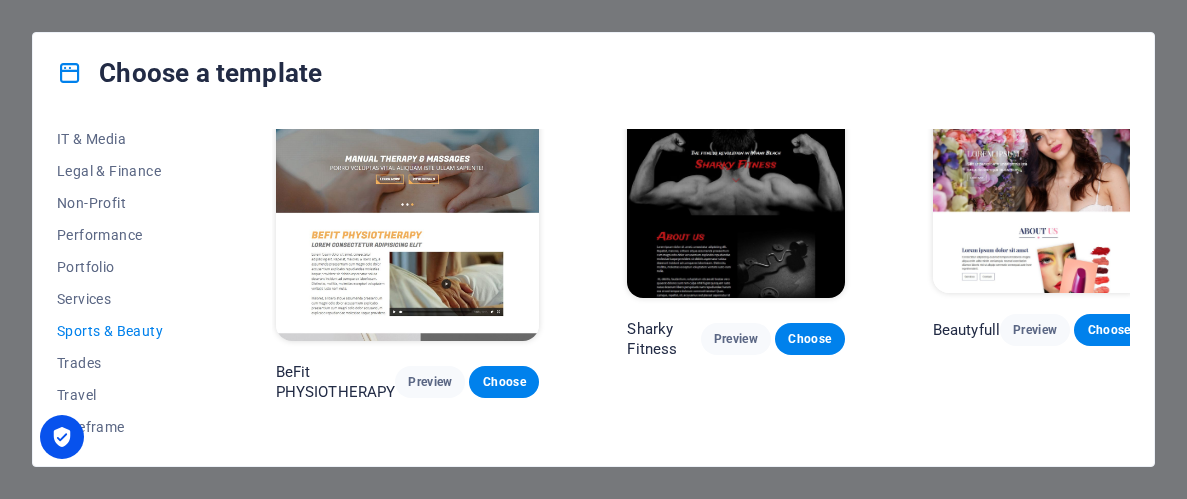 scroll, scrollTop: 1184, scrollLeft: 0, axis: vertical 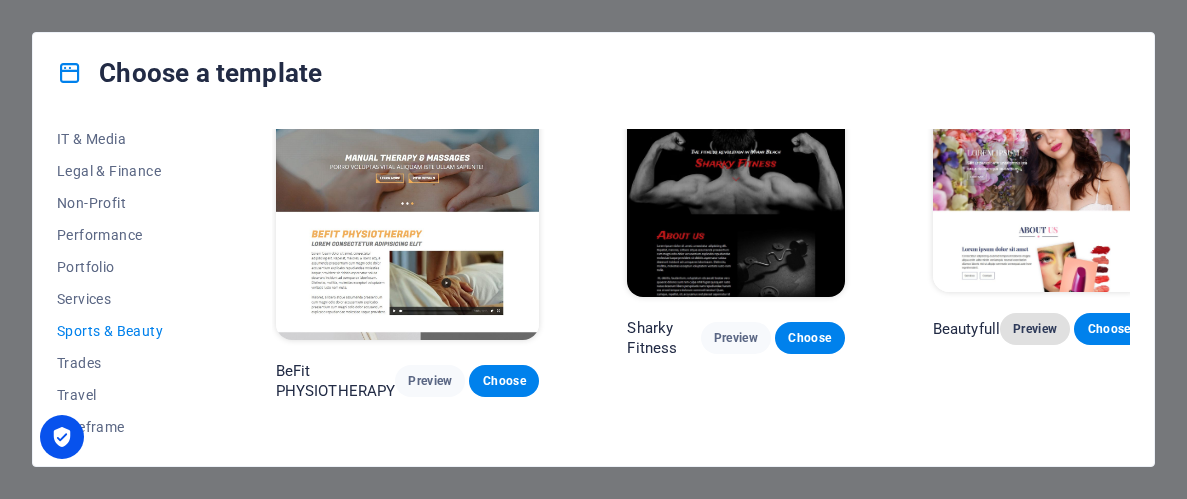 click on "Preview" at bounding box center [1035, 329] 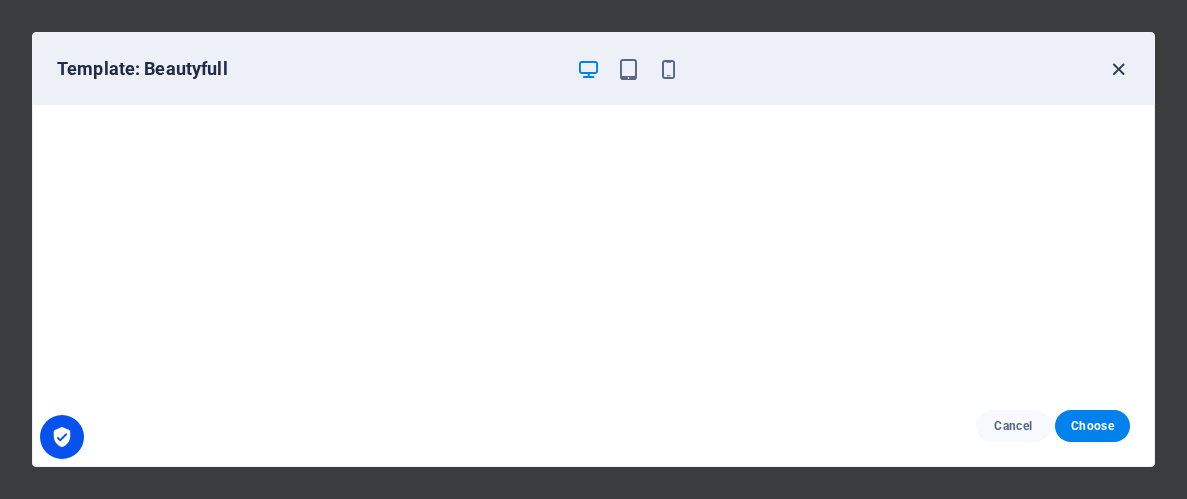 click at bounding box center (1118, 69) 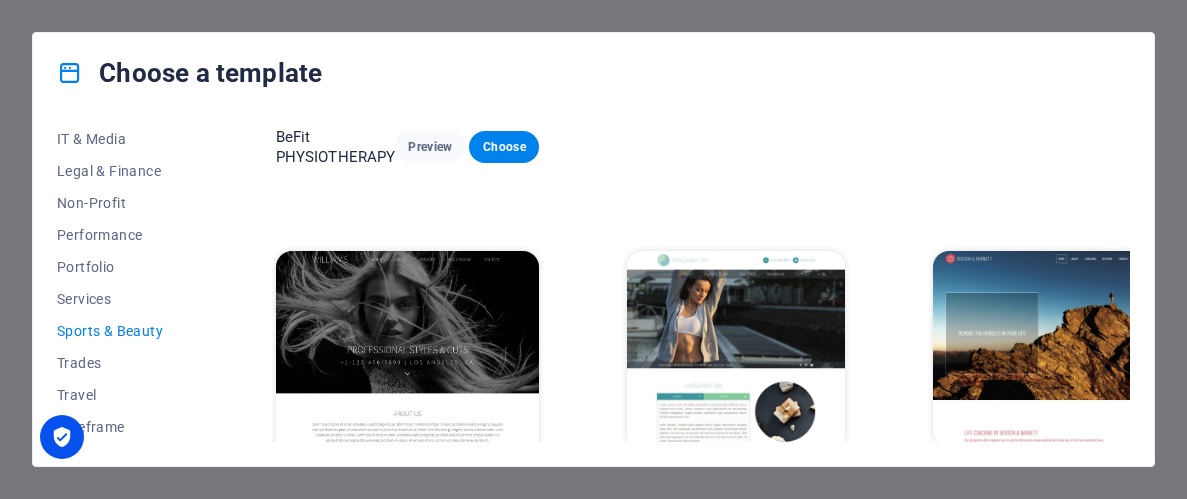 scroll, scrollTop: 1531, scrollLeft: 0, axis: vertical 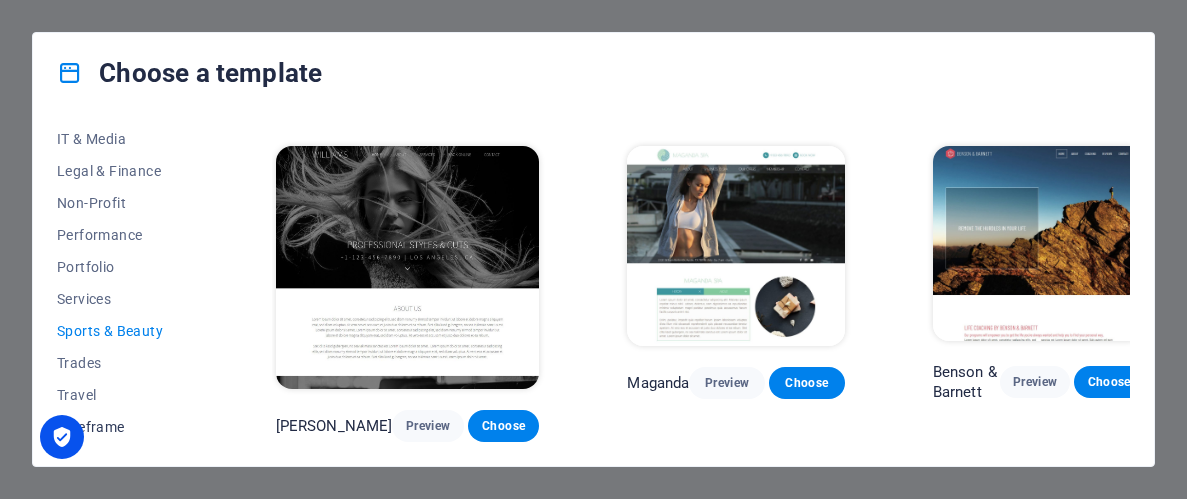 click on "Wireframe" at bounding box center (122, 427) 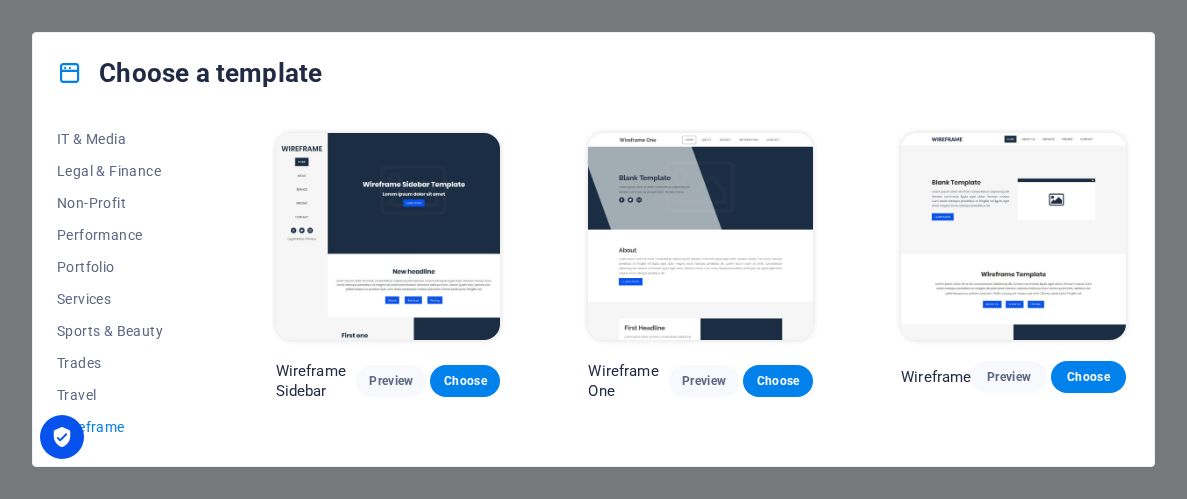scroll, scrollTop: 0, scrollLeft: 0, axis: both 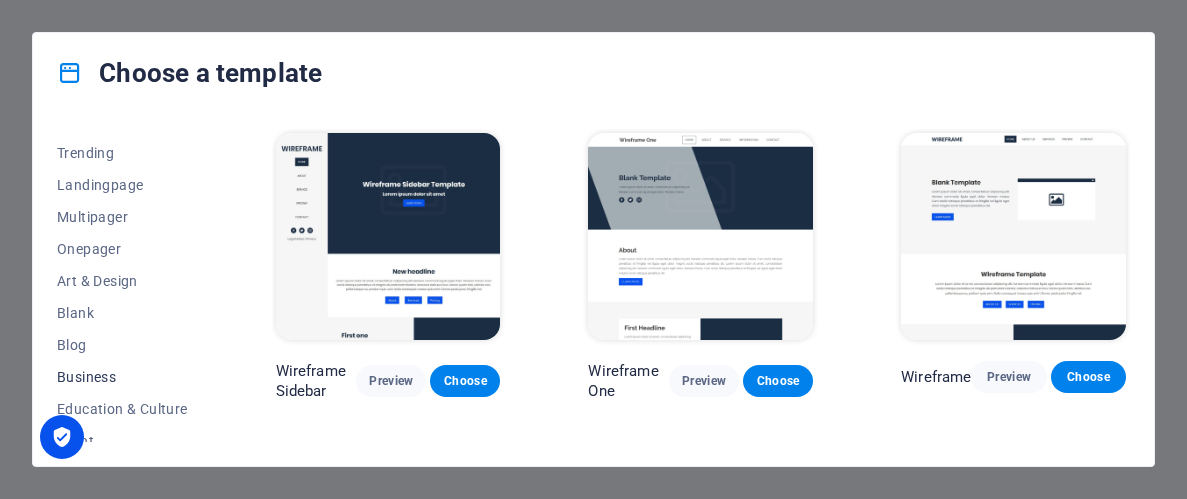 click on "Multipager" at bounding box center (122, 217) 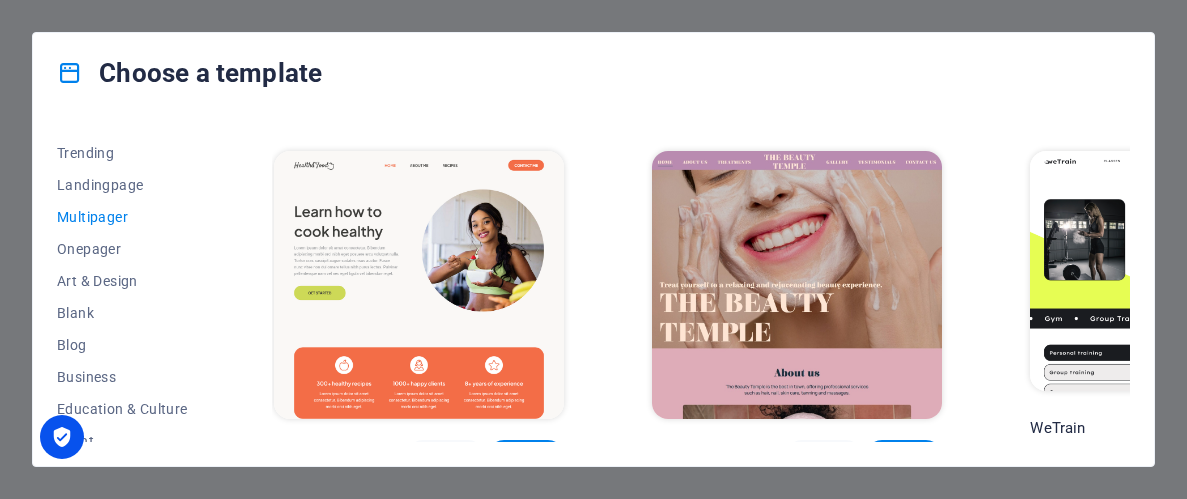 scroll, scrollTop: 813, scrollLeft: 2, axis: both 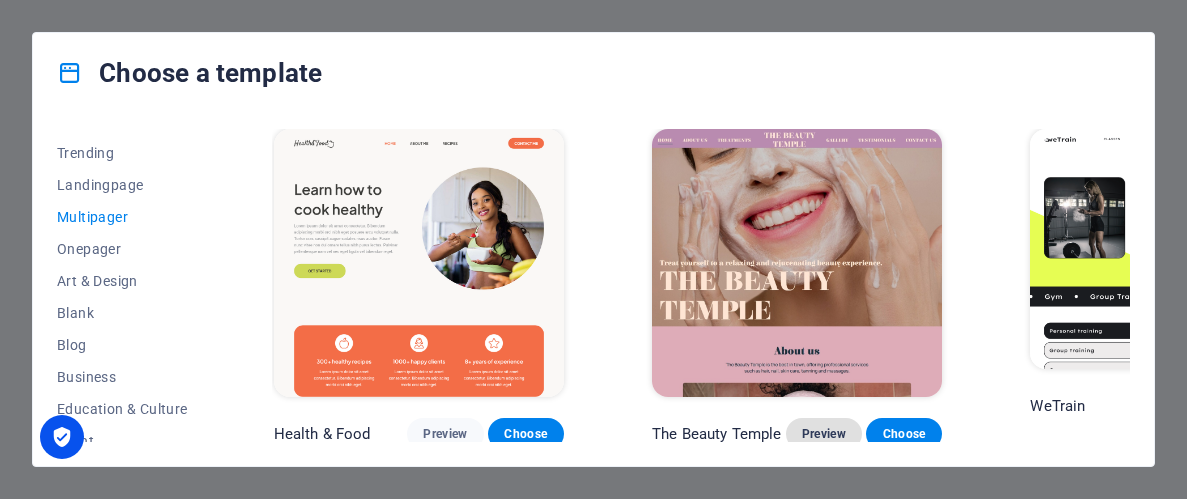 click on "Preview" at bounding box center [824, 434] 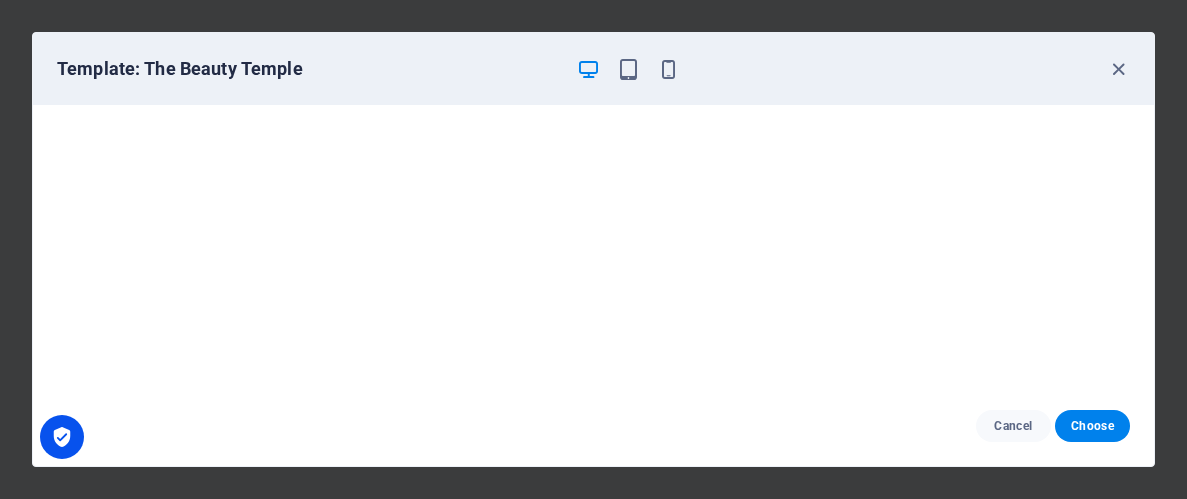 scroll, scrollTop: 5, scrollLeft: 0, axis: vertical 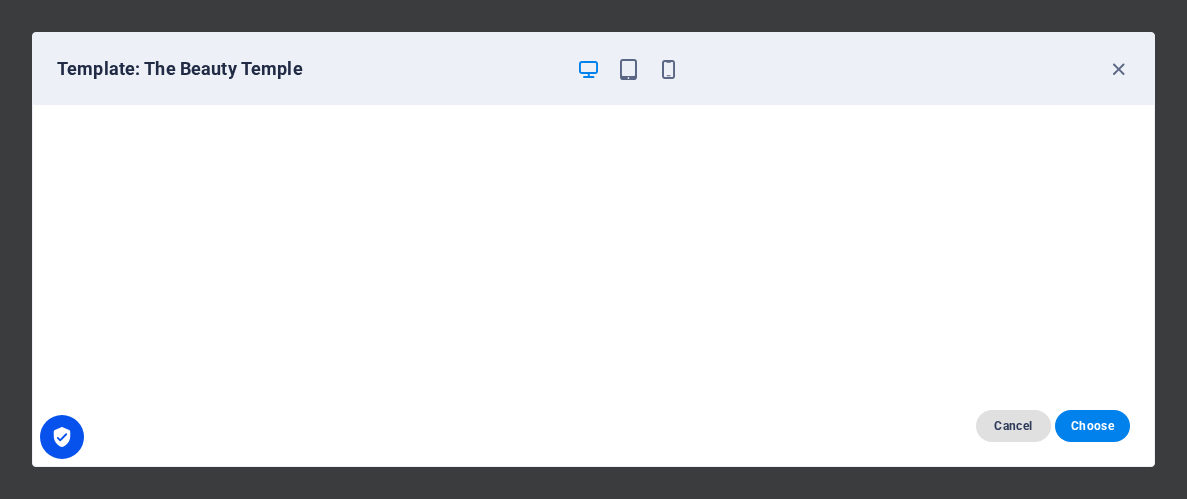 click on "Cancel" at bounding box center (1013, 426) 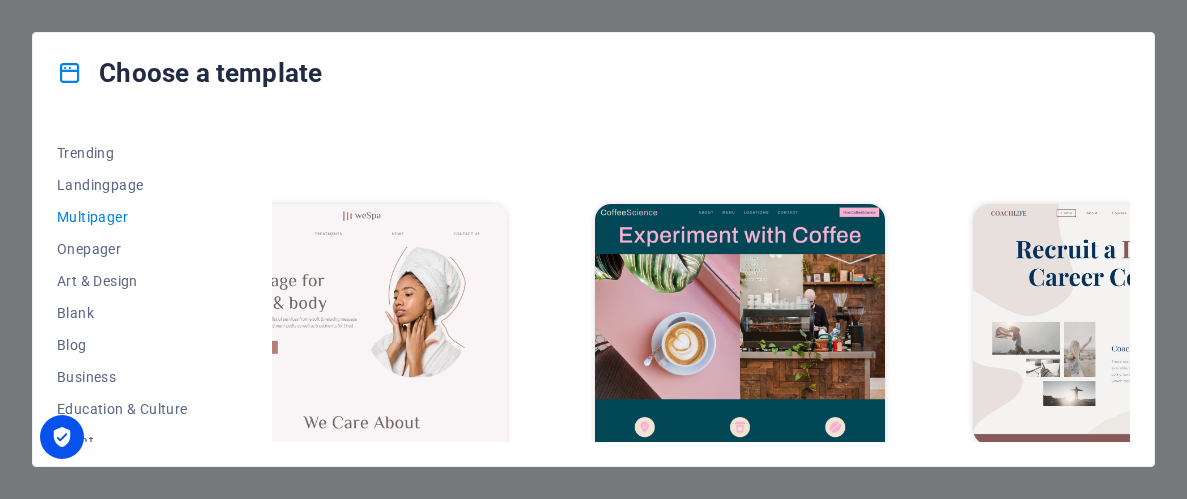 scroll, scrollTop: 2357, scrollLeft: 59, axis: both 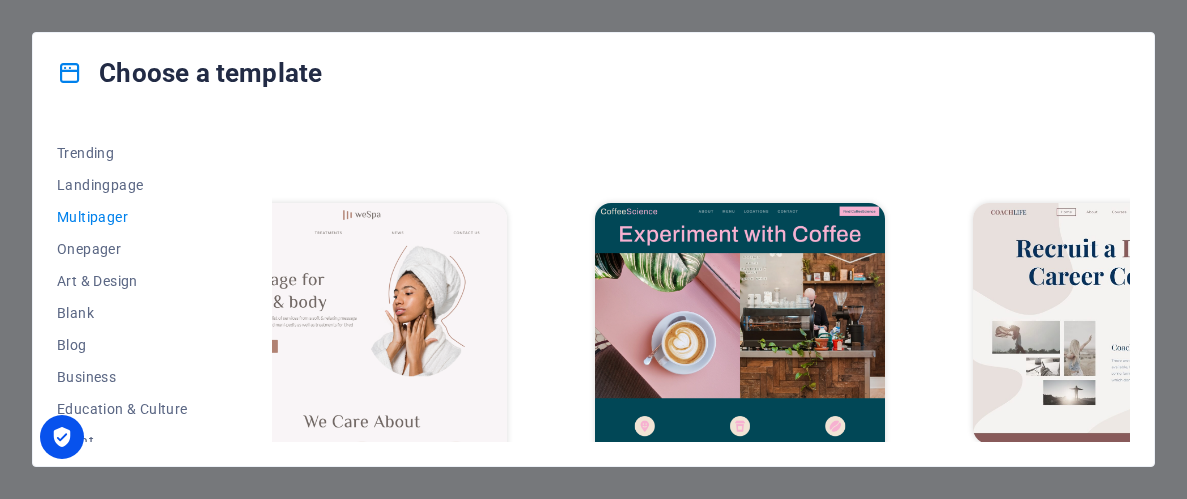 click on "Preview" at bounding box center (388, 508) 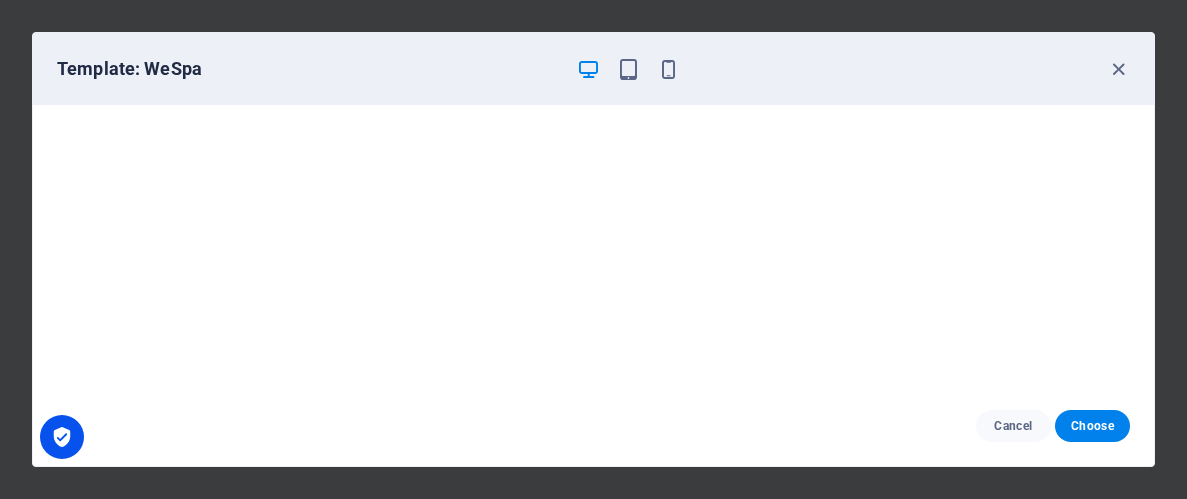 click on "Template: WeSpa" at bounding box center (593, 69) 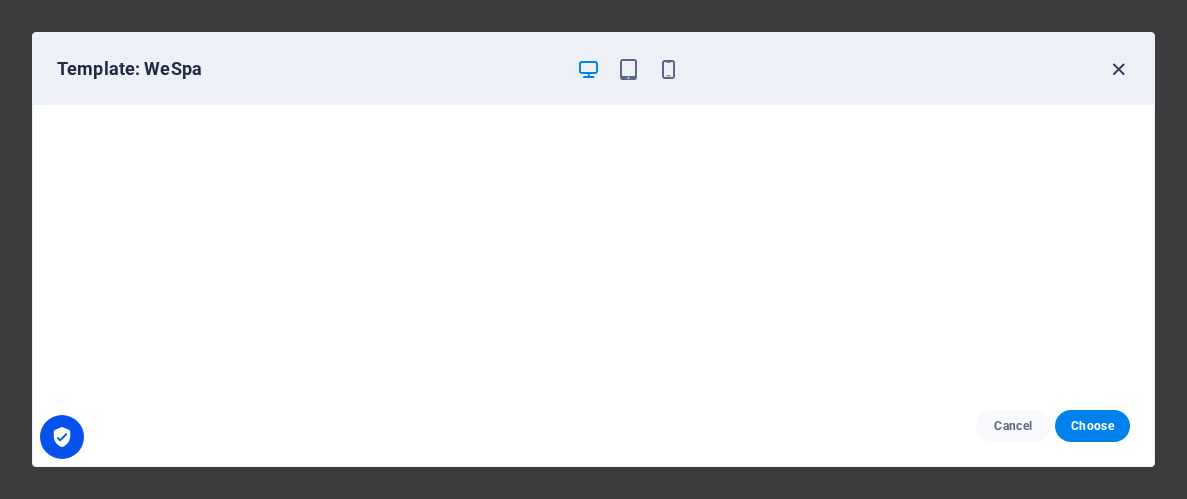 click at bounding box center [1118, 69] 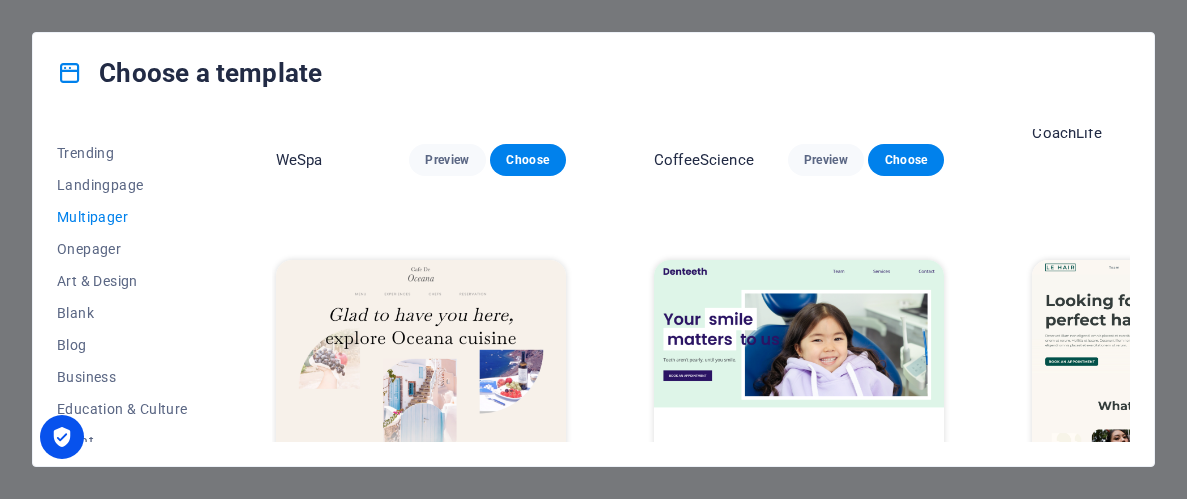 scroll, scrollTop: 2705, scrollLeft: 59, axis: both 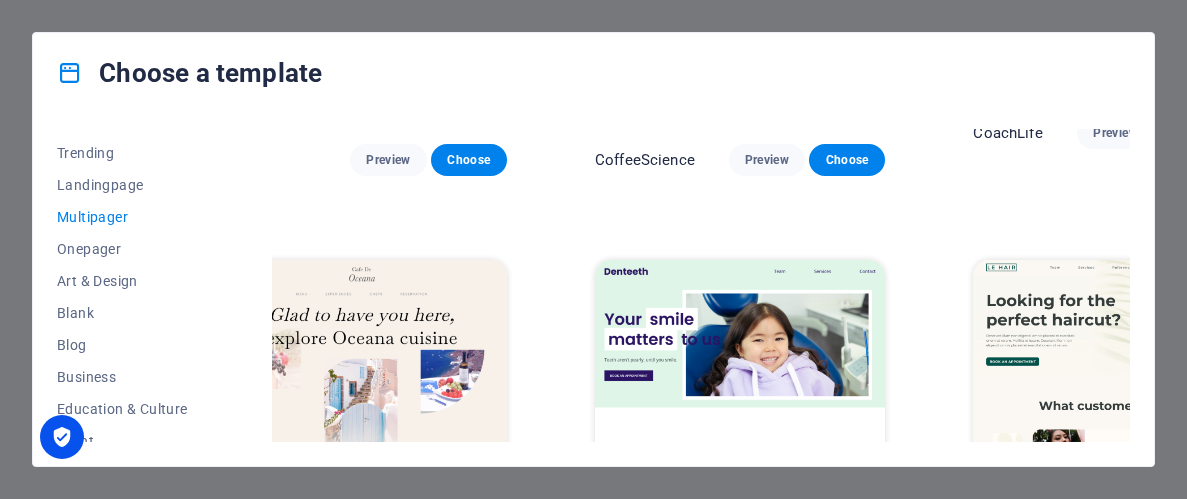 click on "Preview" at bounding box center [1115, 537] 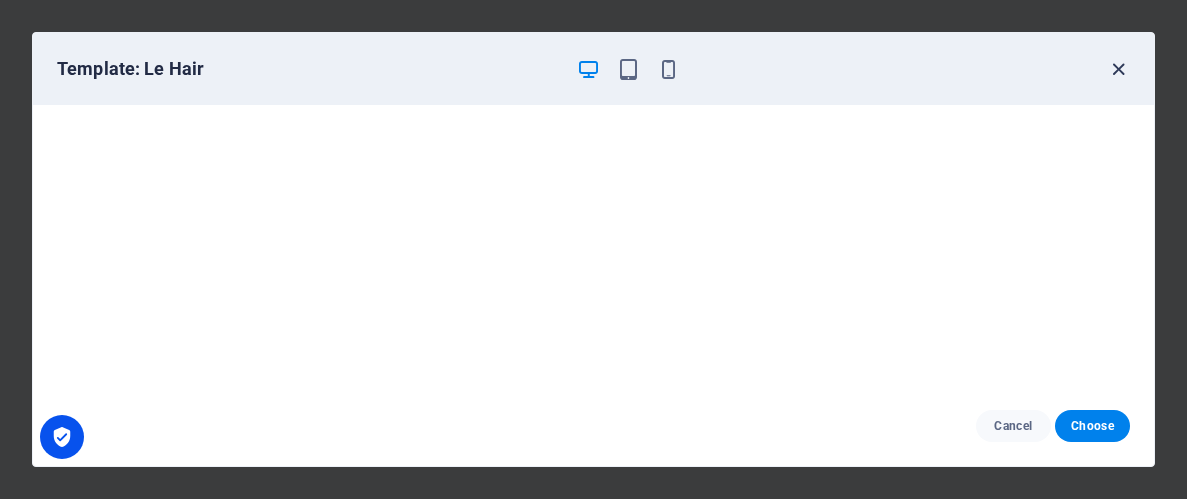 click at bounding box center [1118, 69] 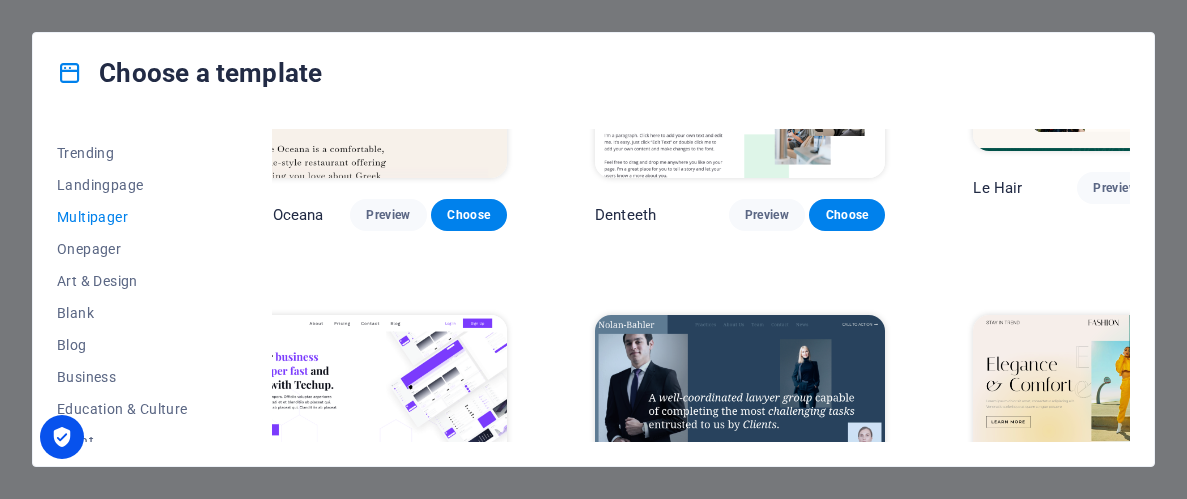 scroll, scrollTop: 3009, scrollLeft: 59, axis: both 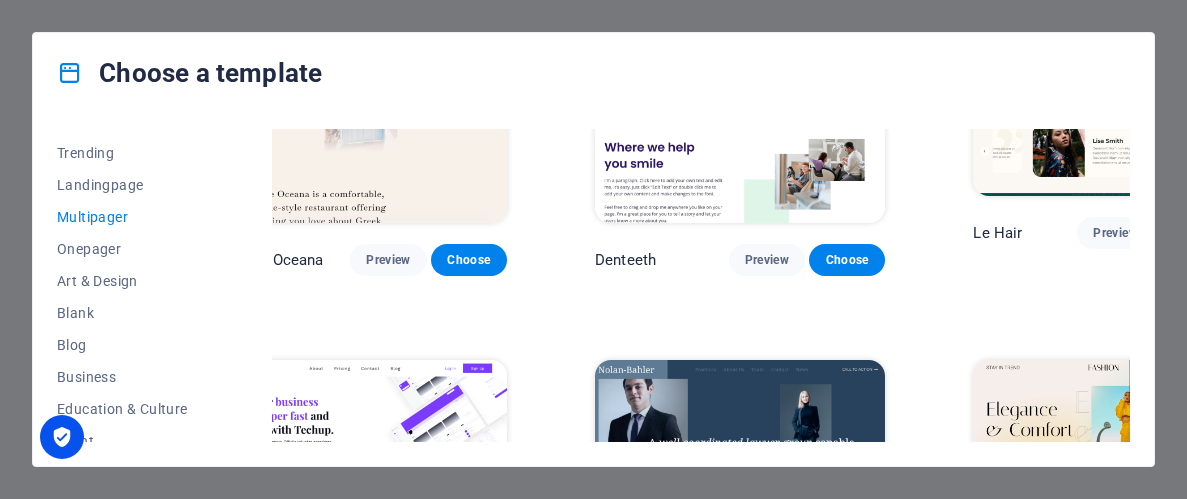 click on "Preview" at bounding box center [1115, 638] 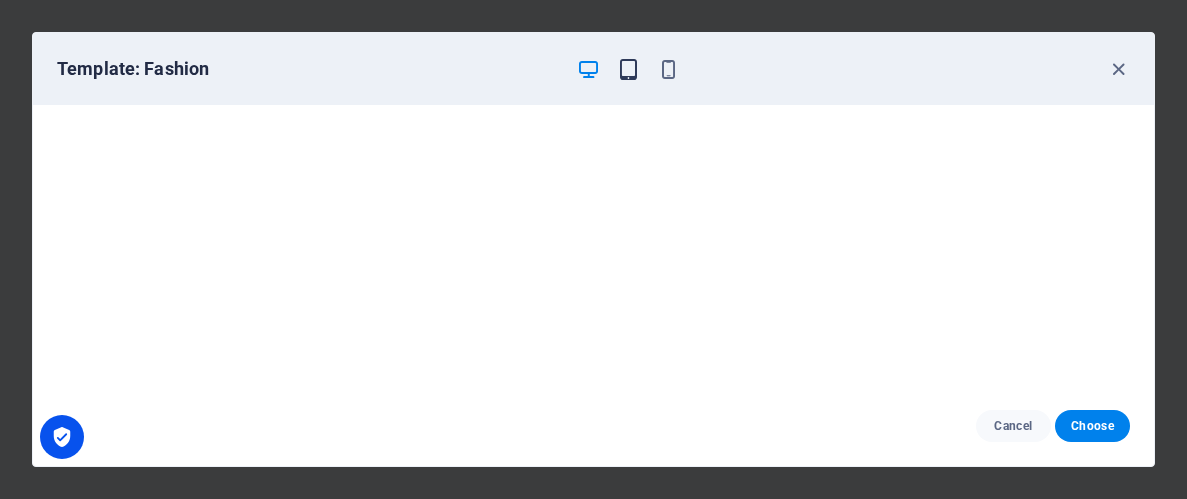 click at bounding box center (628, 69) 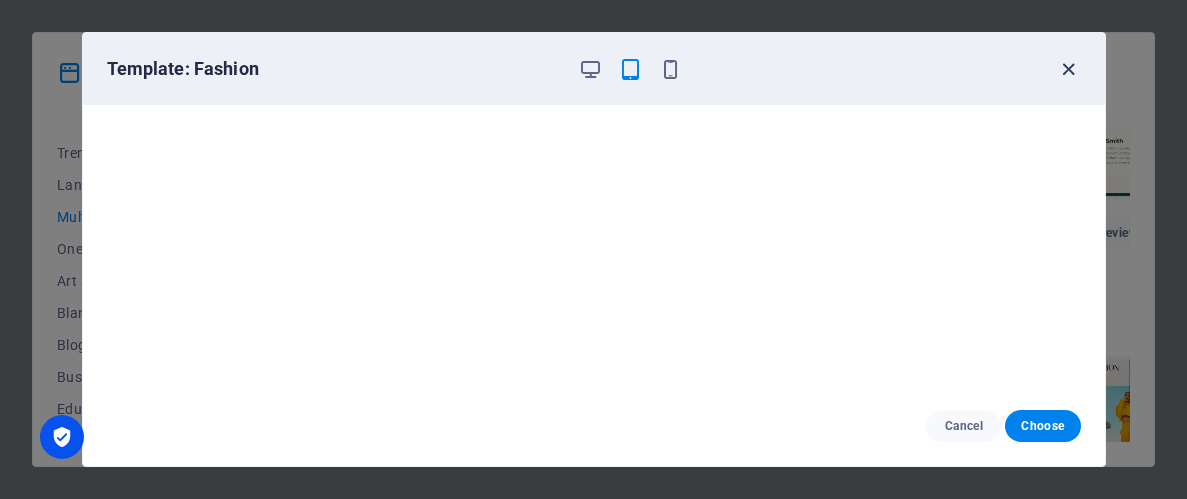 click at bounding box center (1068, 69) 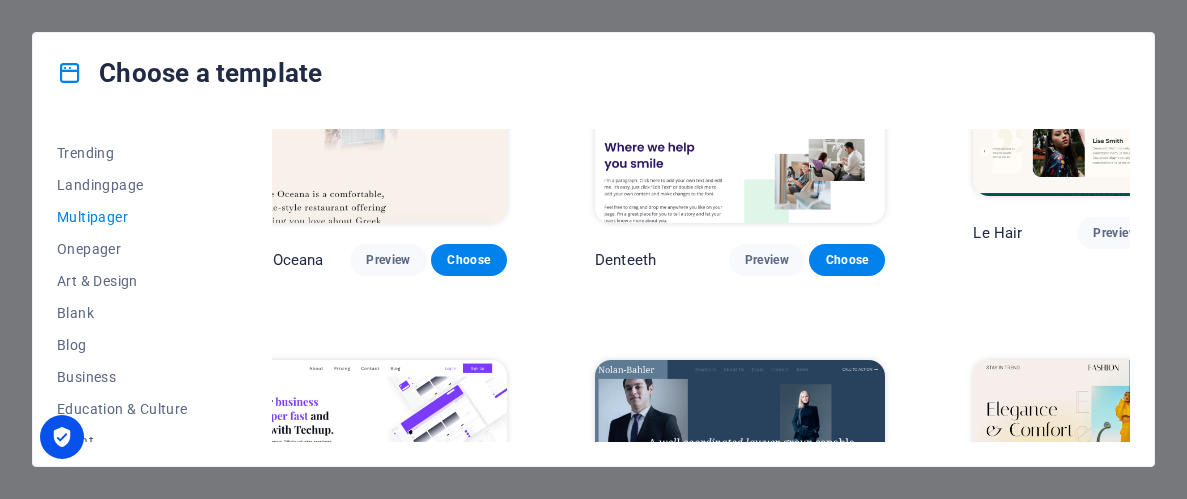 scroll, scrollTop: 3015, scrollLeft: 59, axis: both 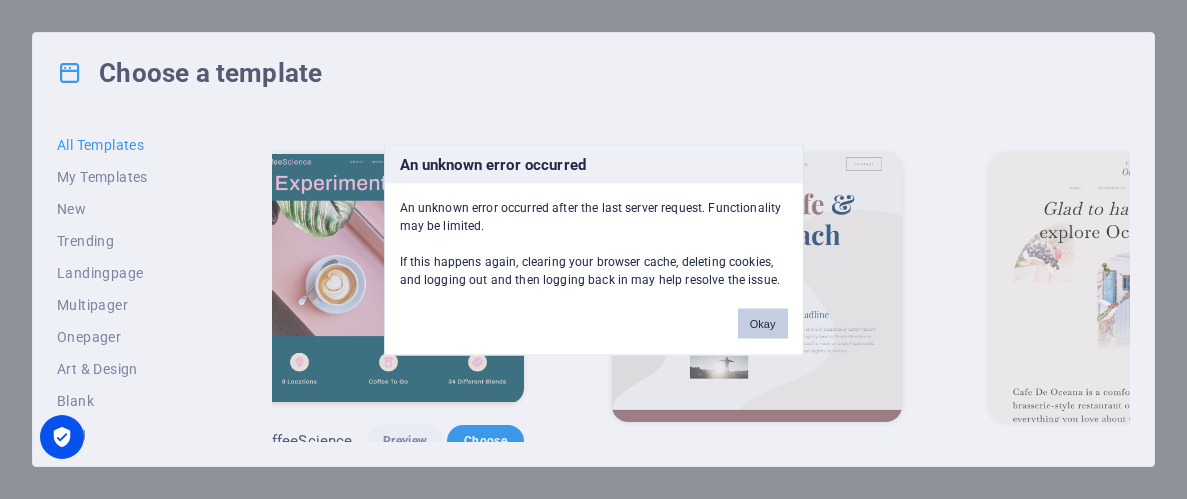 click on "Okay" at bounding box center (763, 323) 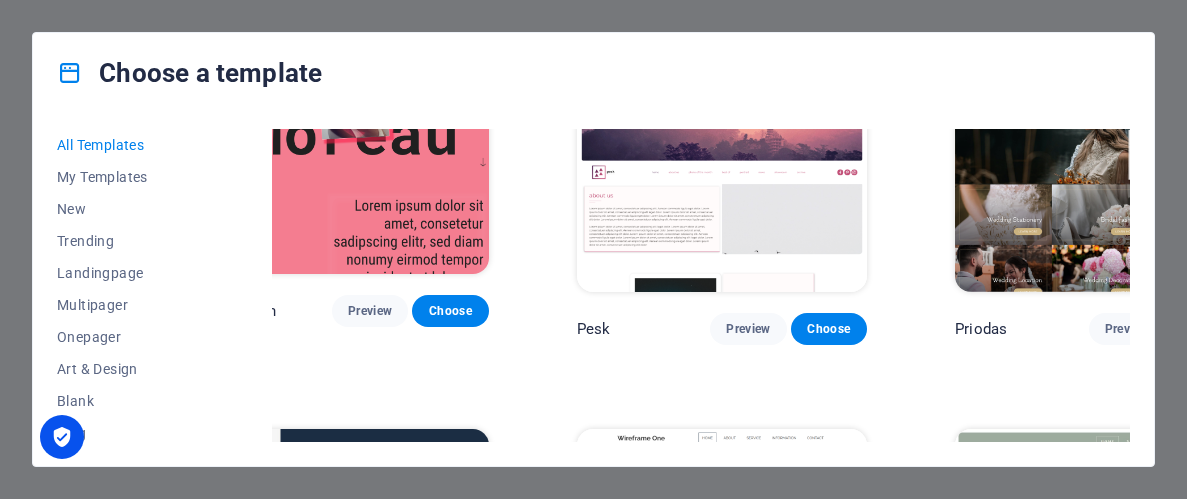 scroll, scrollTop: 6190, scrollLeft: 9, axis: both 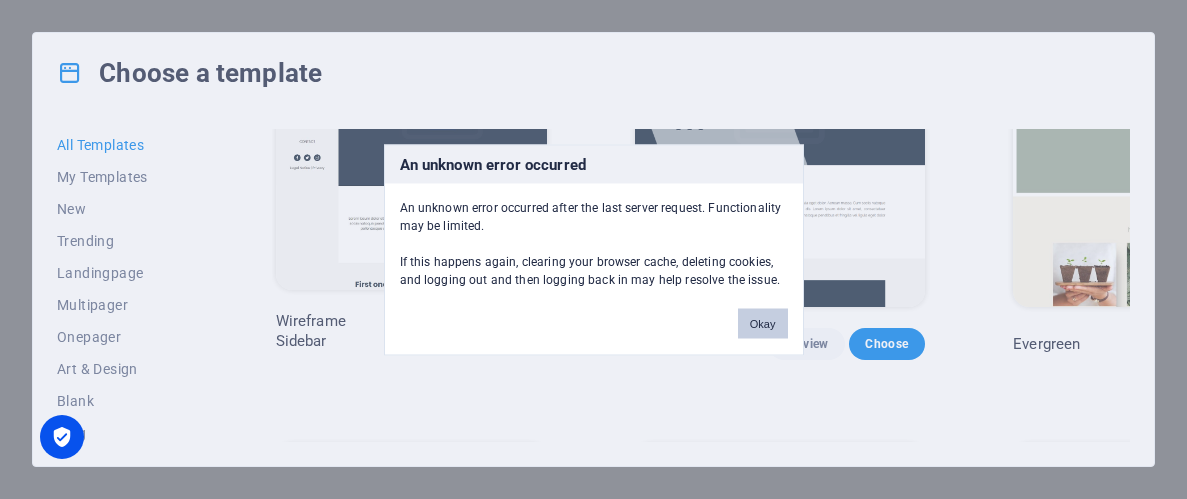 click on "Okay" at bounding box center (763, 323) 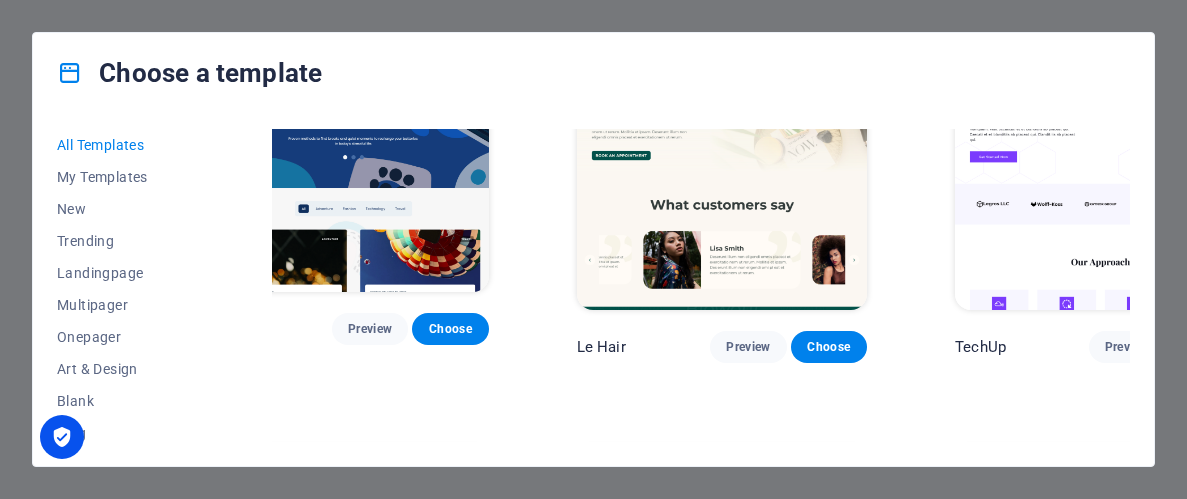 scroll, scrollTop: 5358, scrollLeft: 58, axis: both 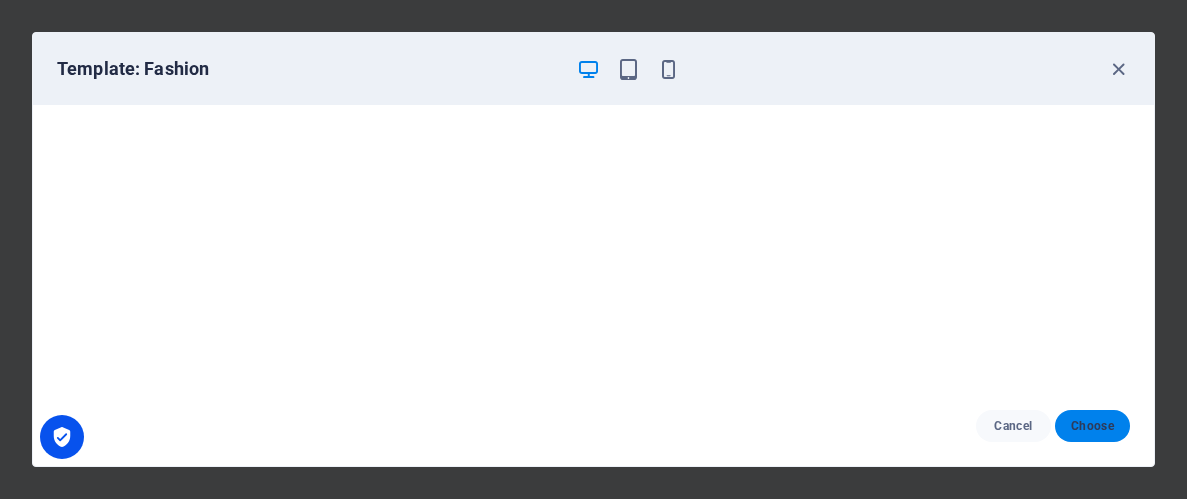 click on "Choose" at bounding box center (1092, 426) 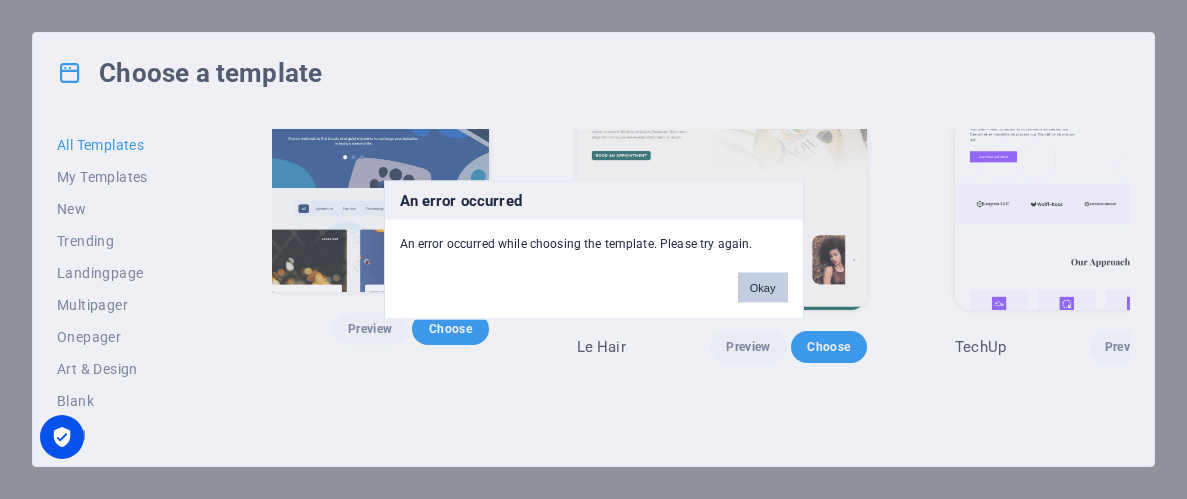 click on "Okay" at bounding box center (763, 287) 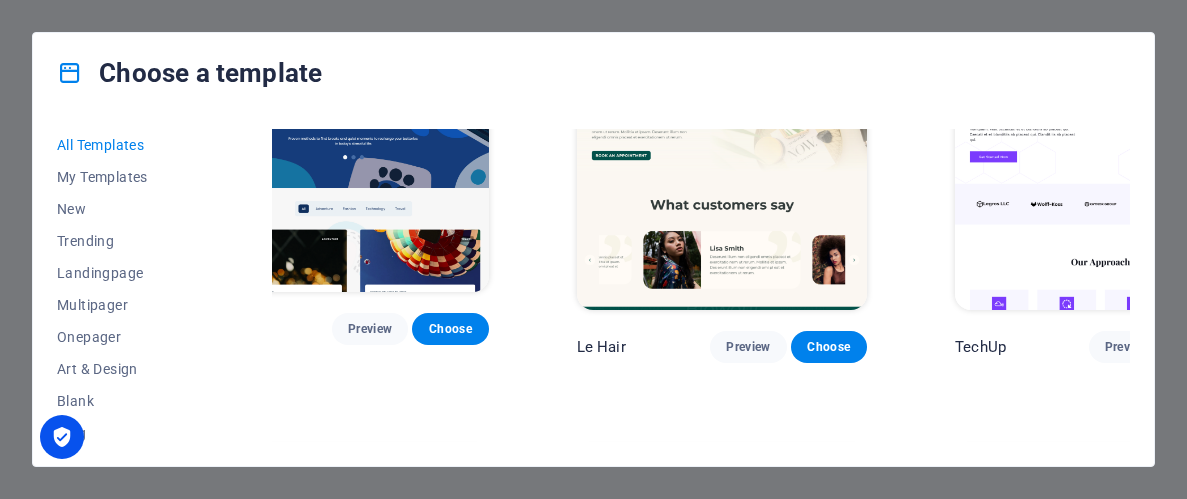click on "Choose" at bounding box center [829, 751] 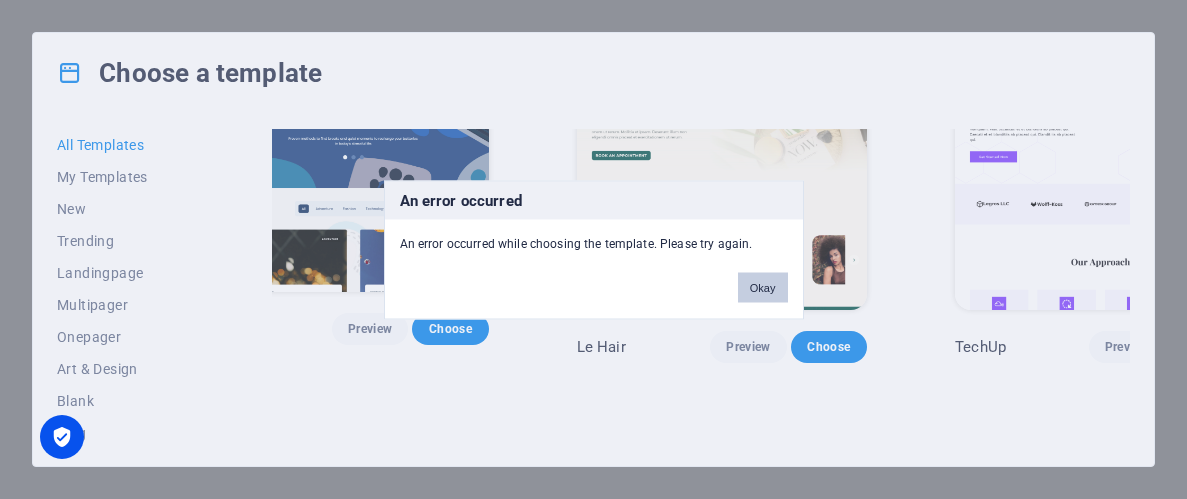 click on "Okay" at bounding box center [763, 287] 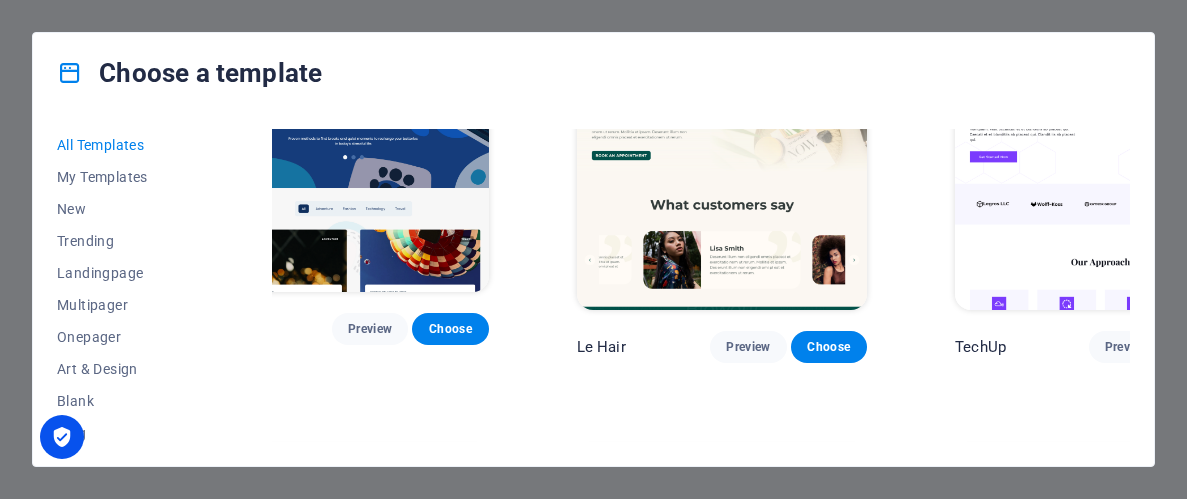 click on "Choose" at bounding box center [829, 751] 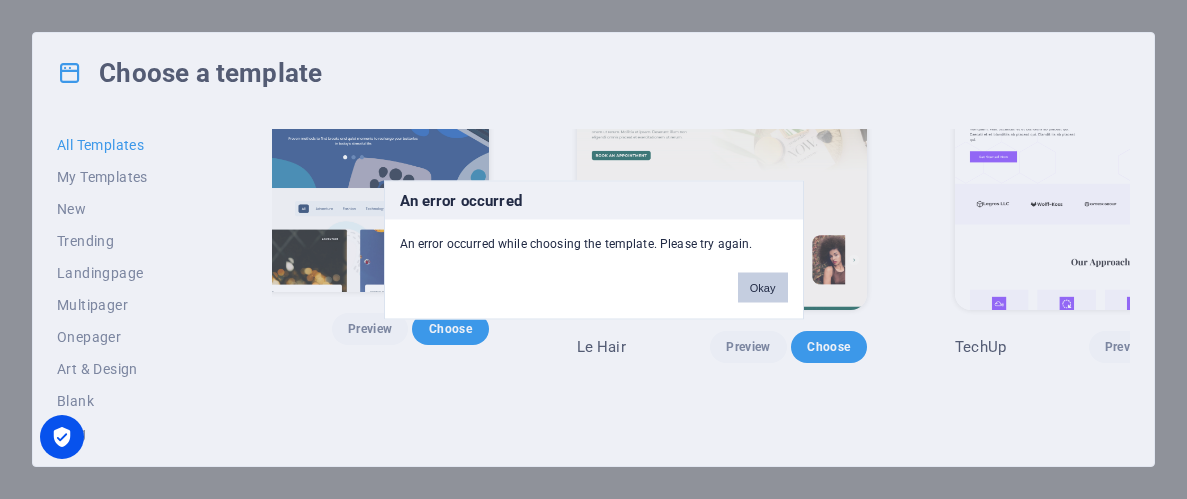 click on "Okay" at bounding box center (763, 287) 